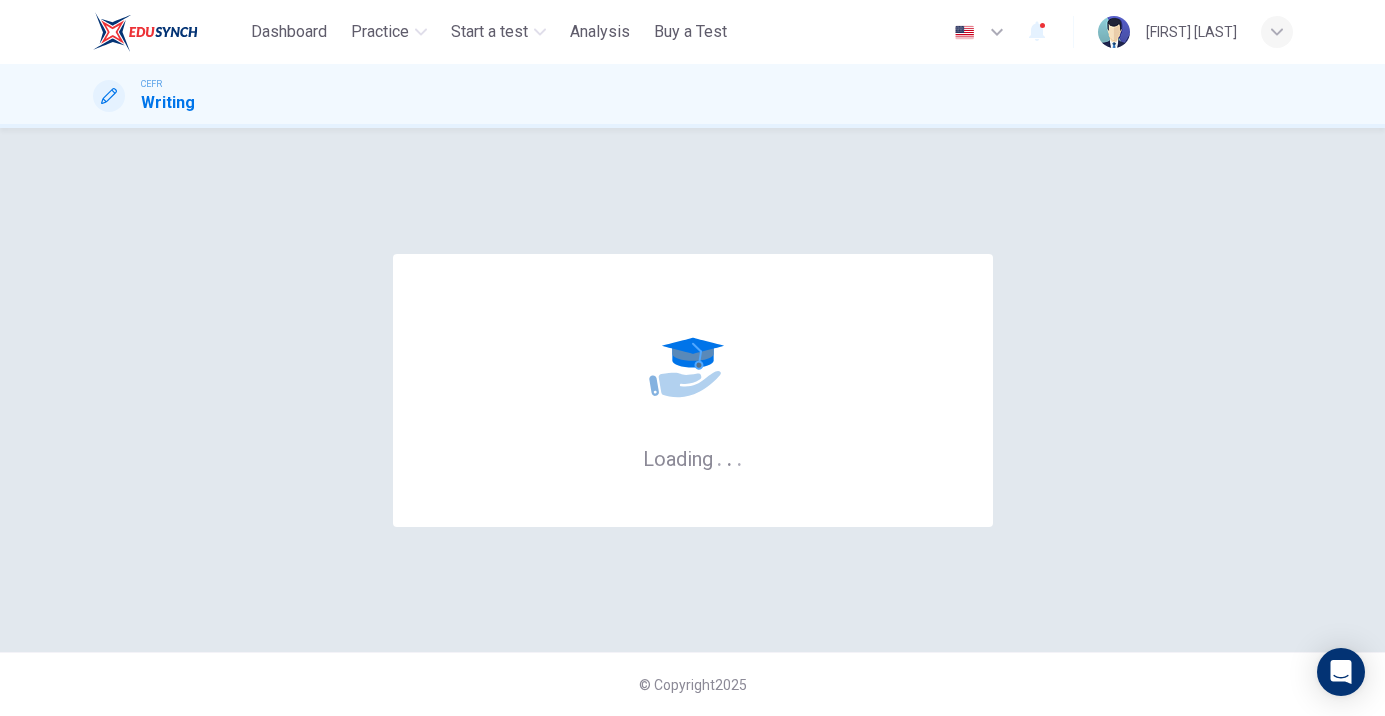 scroll, scrollTop: 0, scrollLeft: 0, axis: both 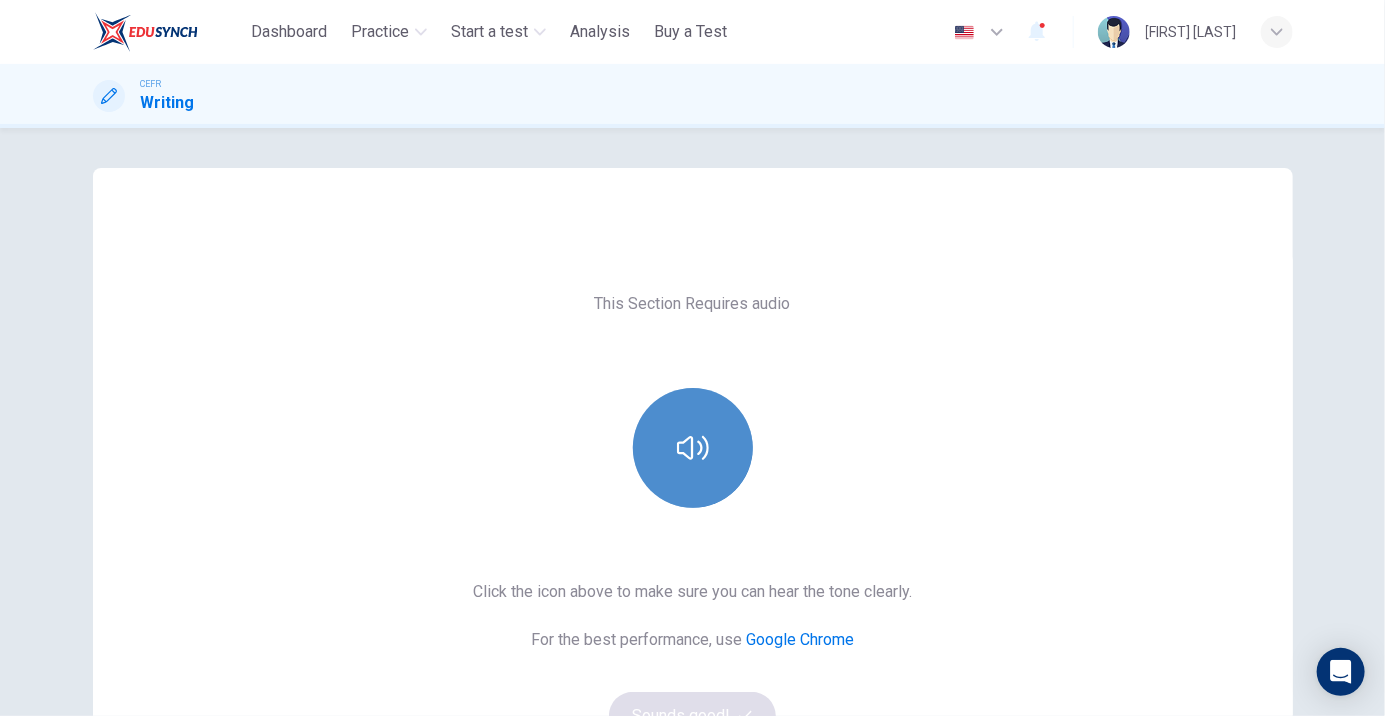 click at bounding box center (693, 448) 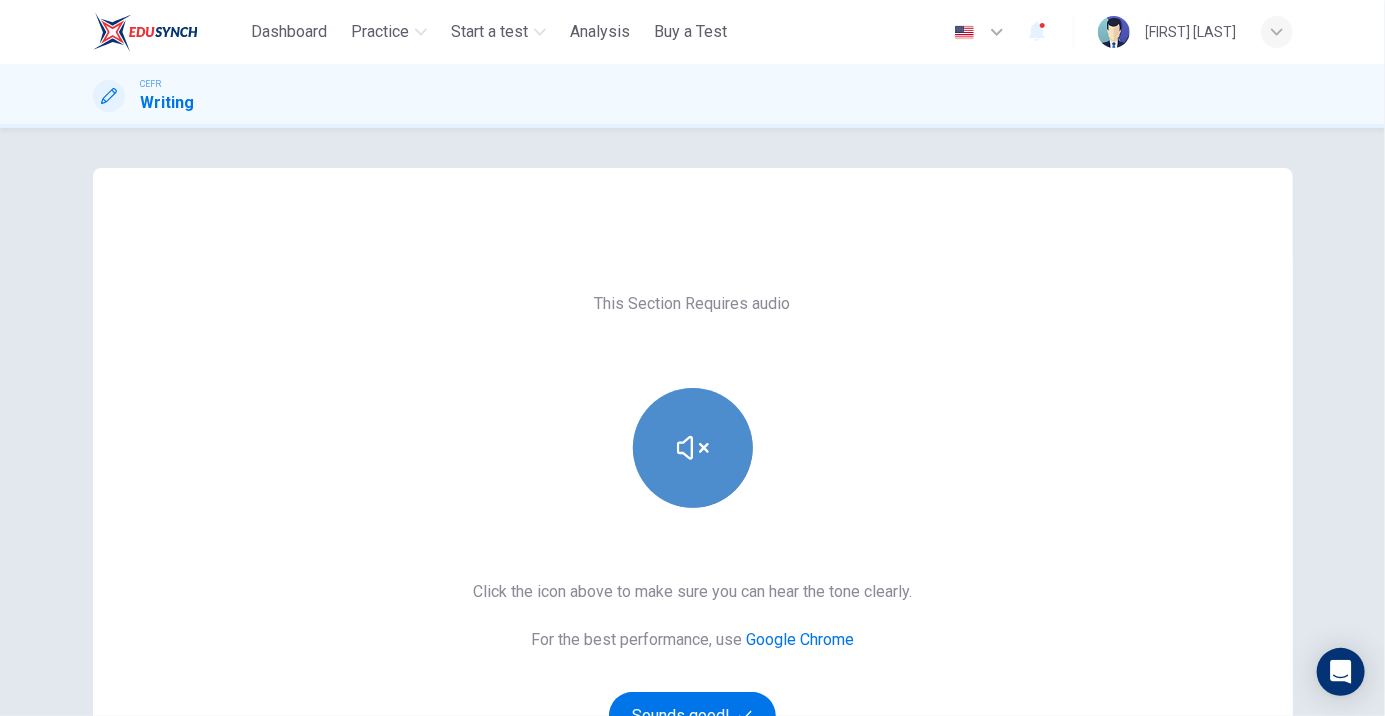 click at bounding box center [693, 448] 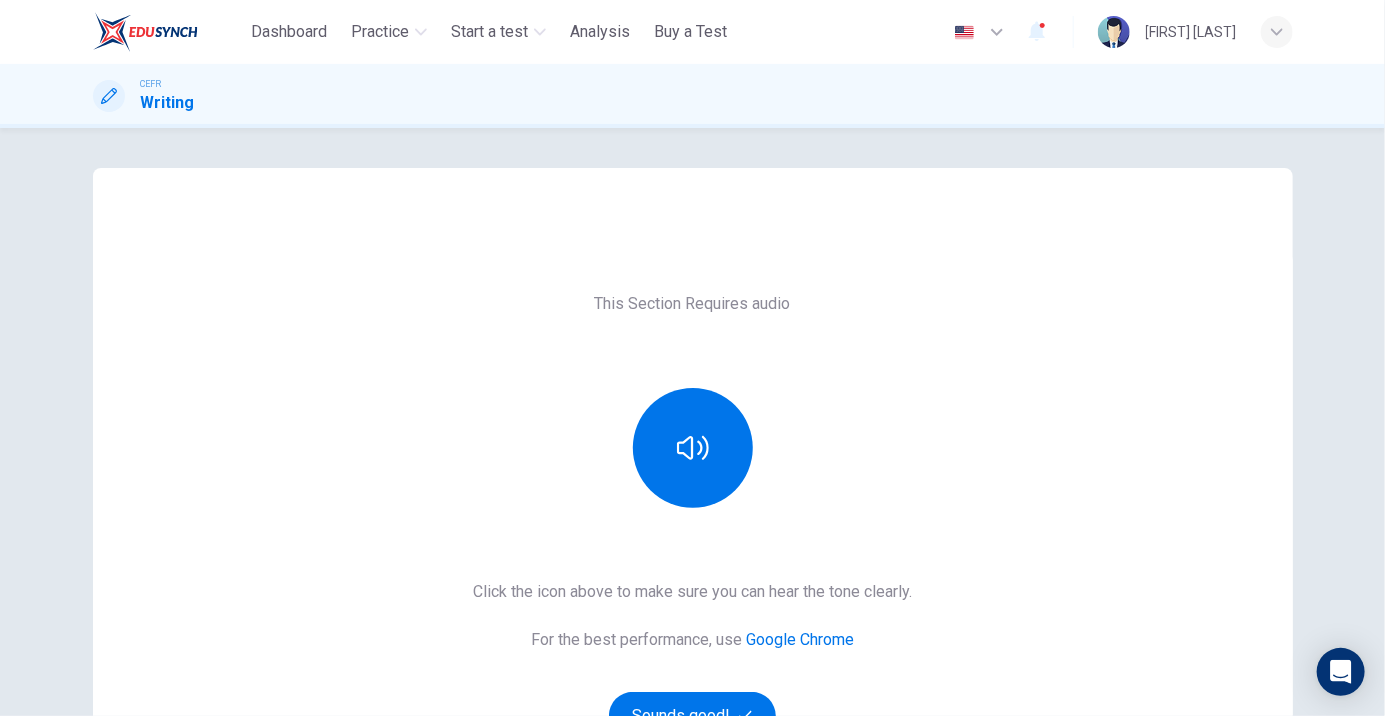 click on "This Section Requires audio Click the icon above to make sure you can hear the tone clearly. For the best performance, use   Google Chrome Sounds good! © Copyright  2025" at bounding box center [692, 422] 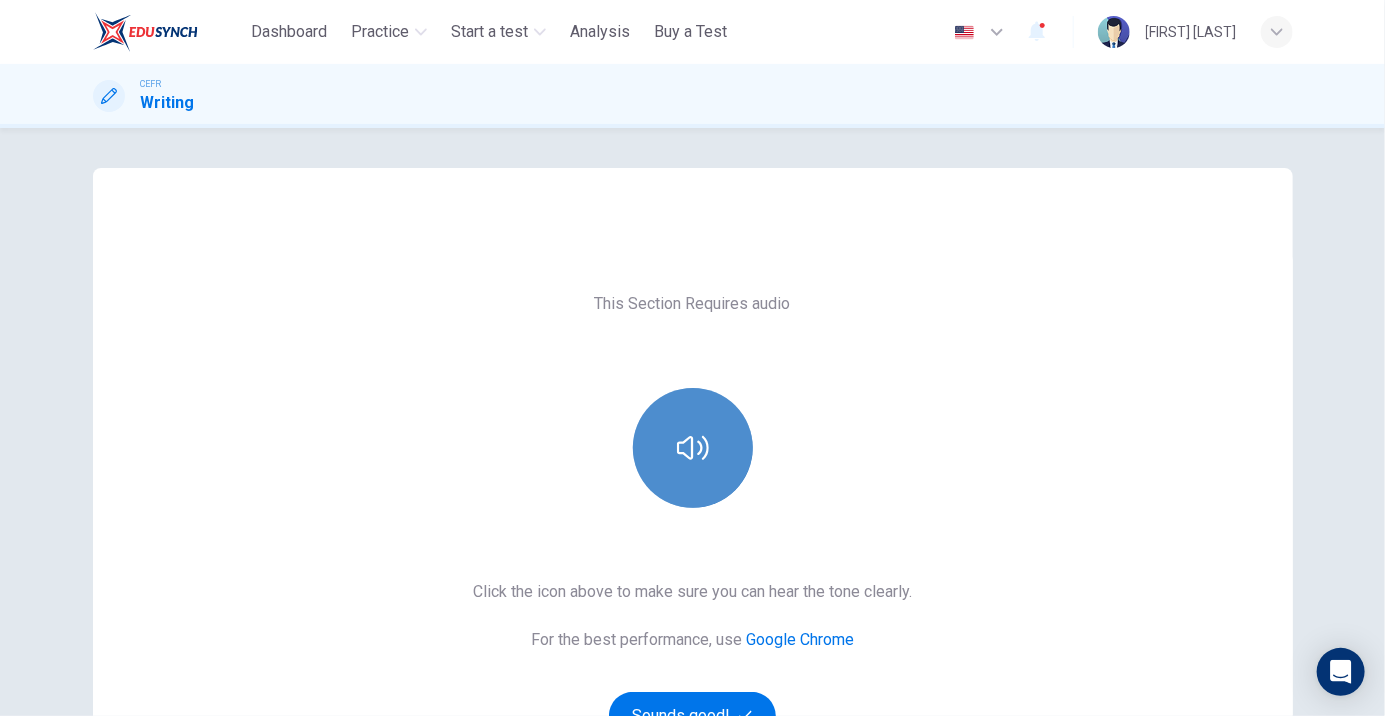 click at bounding box center (693, 448) 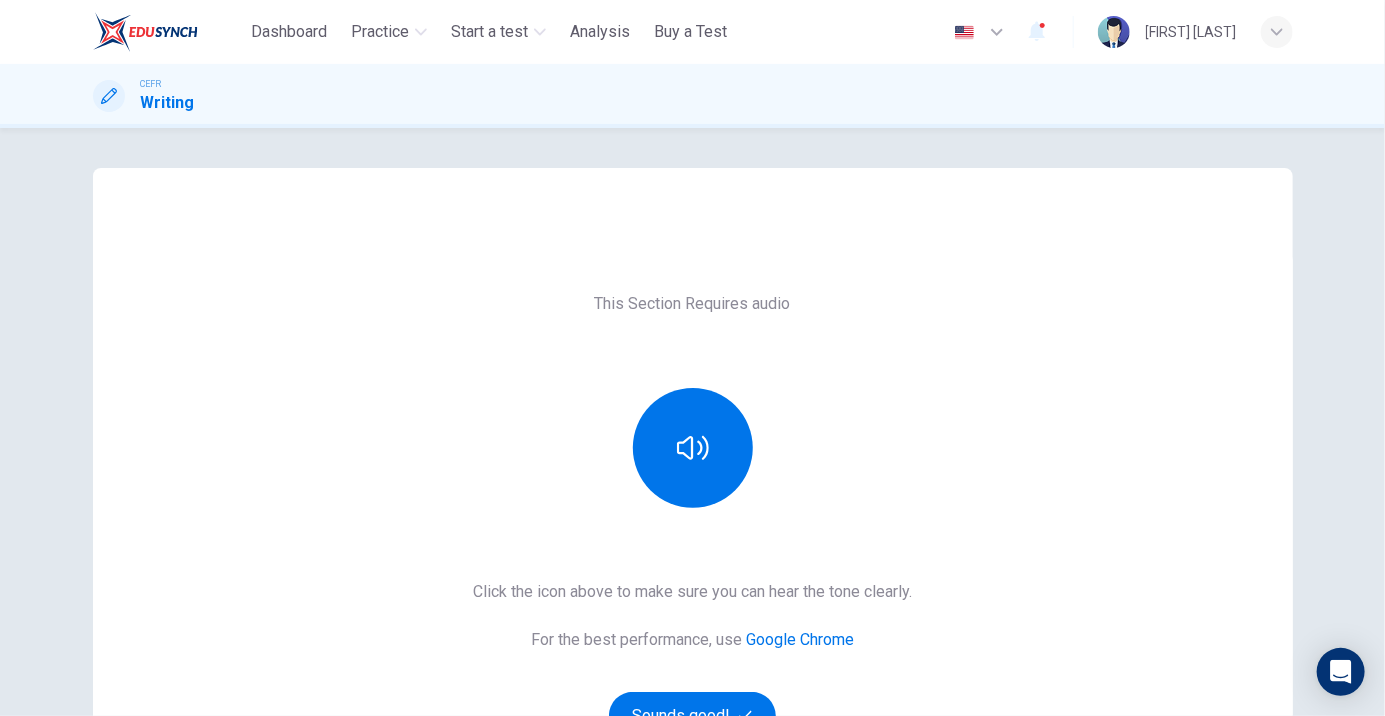 click on "This Section Requires audio Click the icon above to make sure you can hear the tone clearly. For the best performance, use   Google Chrome Sounds good! © Copyright  2025" at bounding box center (692, 422) 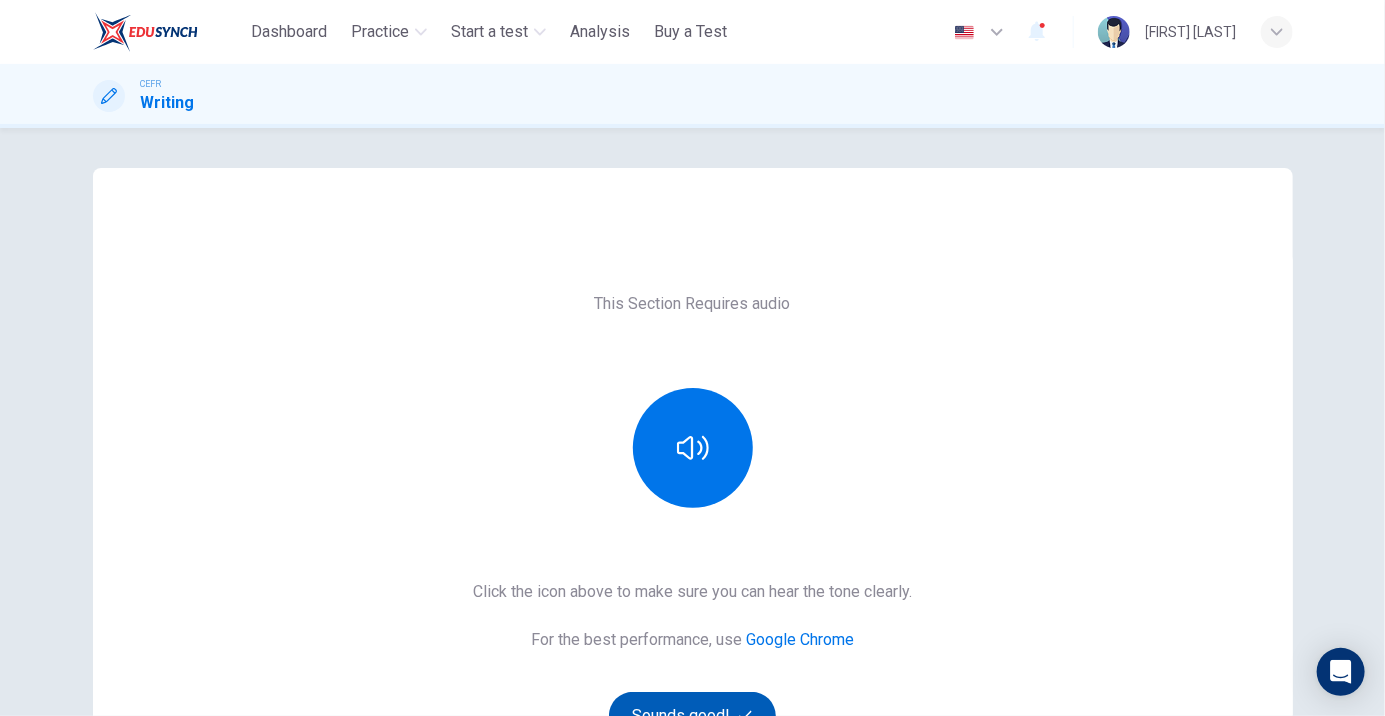 click on "Sounds good!" at bounding box center [693, 716] 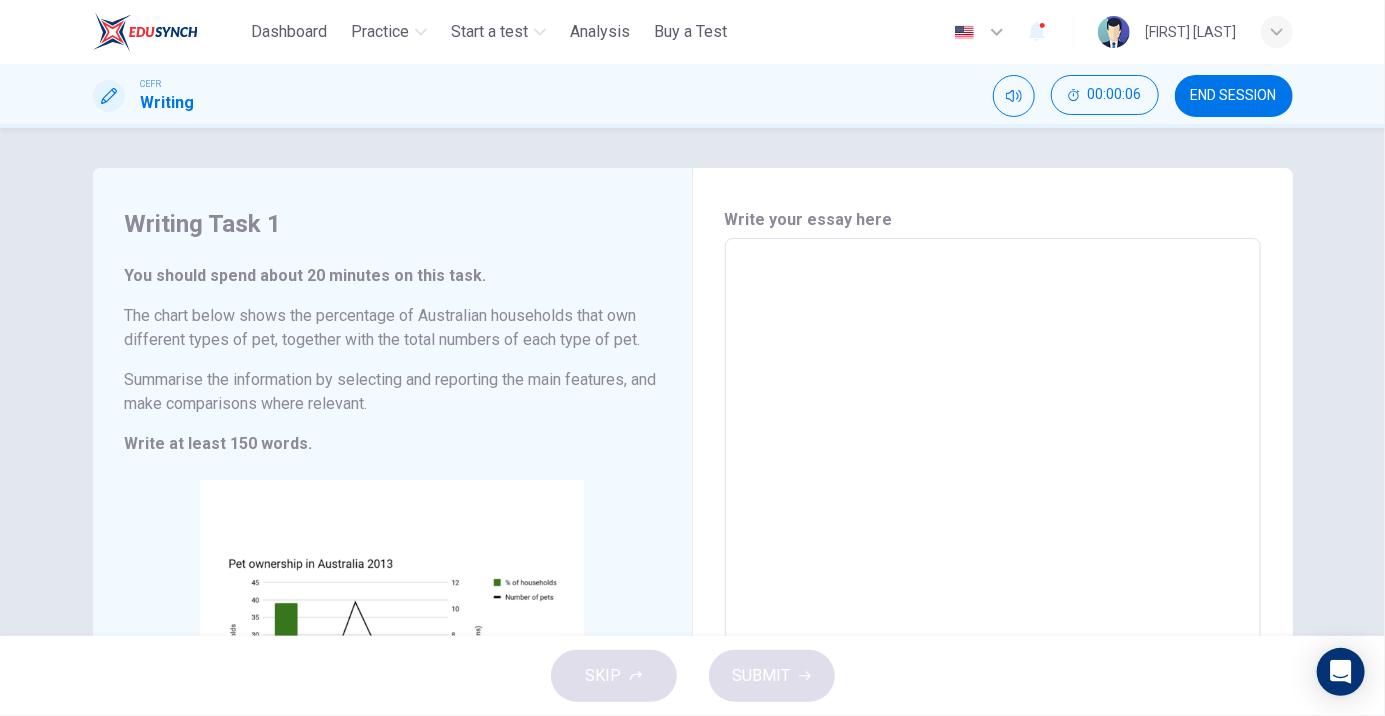 click on "* ​" at bounding box center (993, 533) 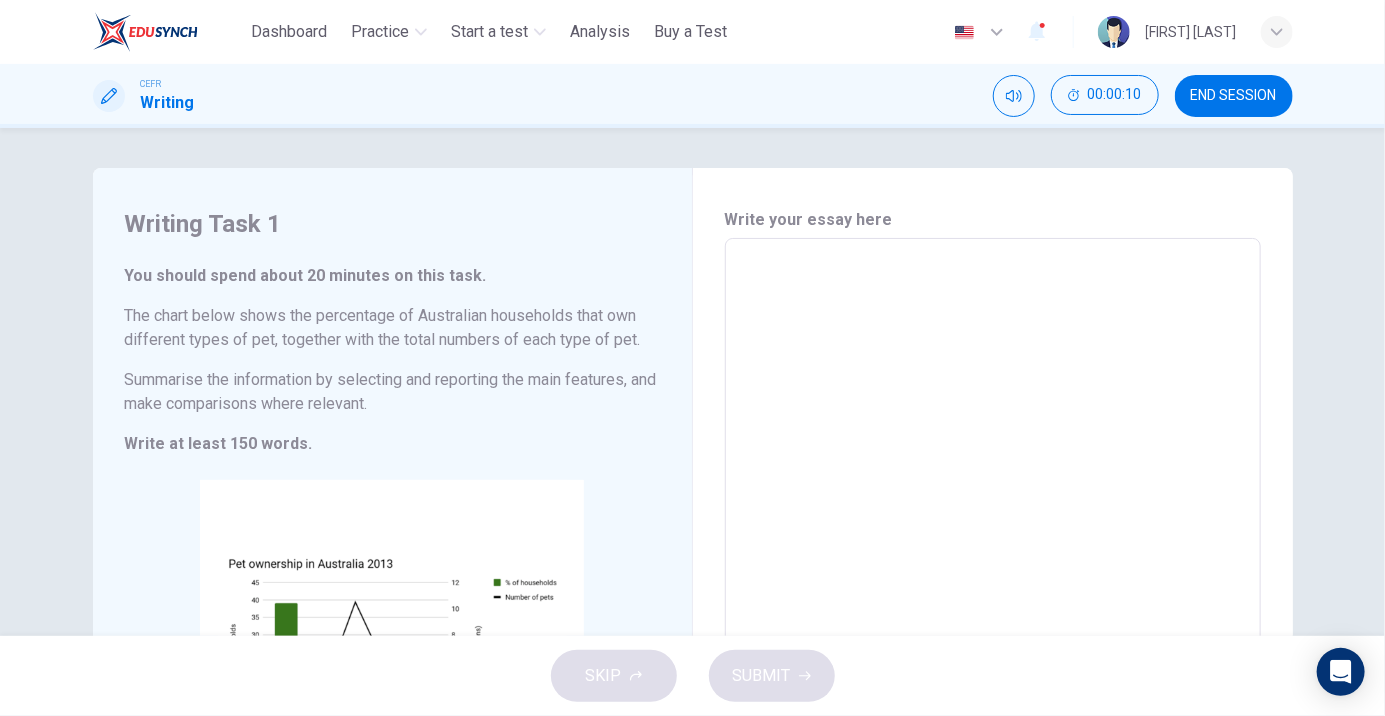 click on "Writing Task 1 You should spend about 20 minutes on this task. The chart below shows the percentage of [COUNTRY] households that own different types of pet, together with the total numbers of each type of pet. Summarise the information by selecting and reporting the main features, and make comparisons where relevant. Write at least 150 words. CLICK TO ZOOM Click to Zoom Write your essay here * ​ Word count :  0" at bounding box center [692, 382] 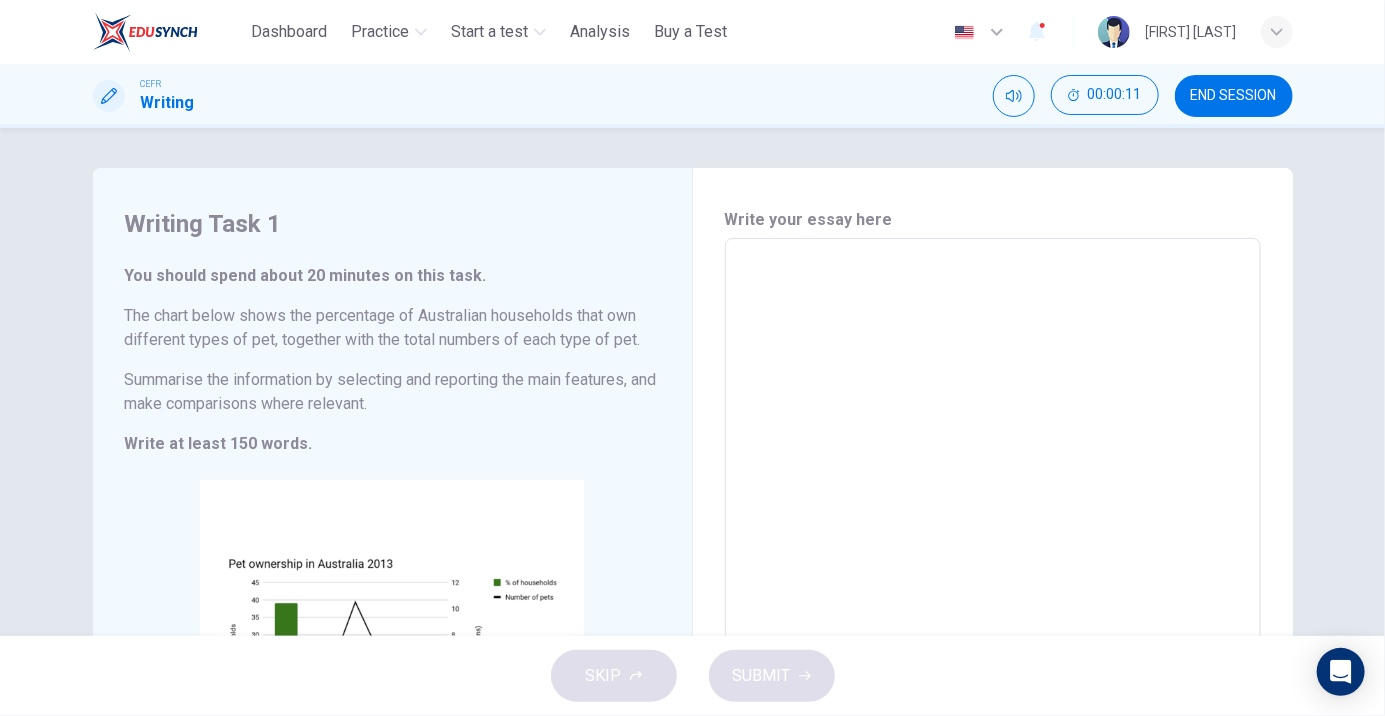click on "Writing Task 1 You should spend about 20 minutes on this task. The chart below shows the percentage of [COUNTRY] households that own different types of pet, together with the total numbers of each type of pet. Summarise the information by selecting and reporting the main features, and make comparisons where relevant. Write at least 150 words. CLICK TO ZOOM Click to Zoom Write your essay here * ​ Word count :  0" at bounding box center (692, 382) 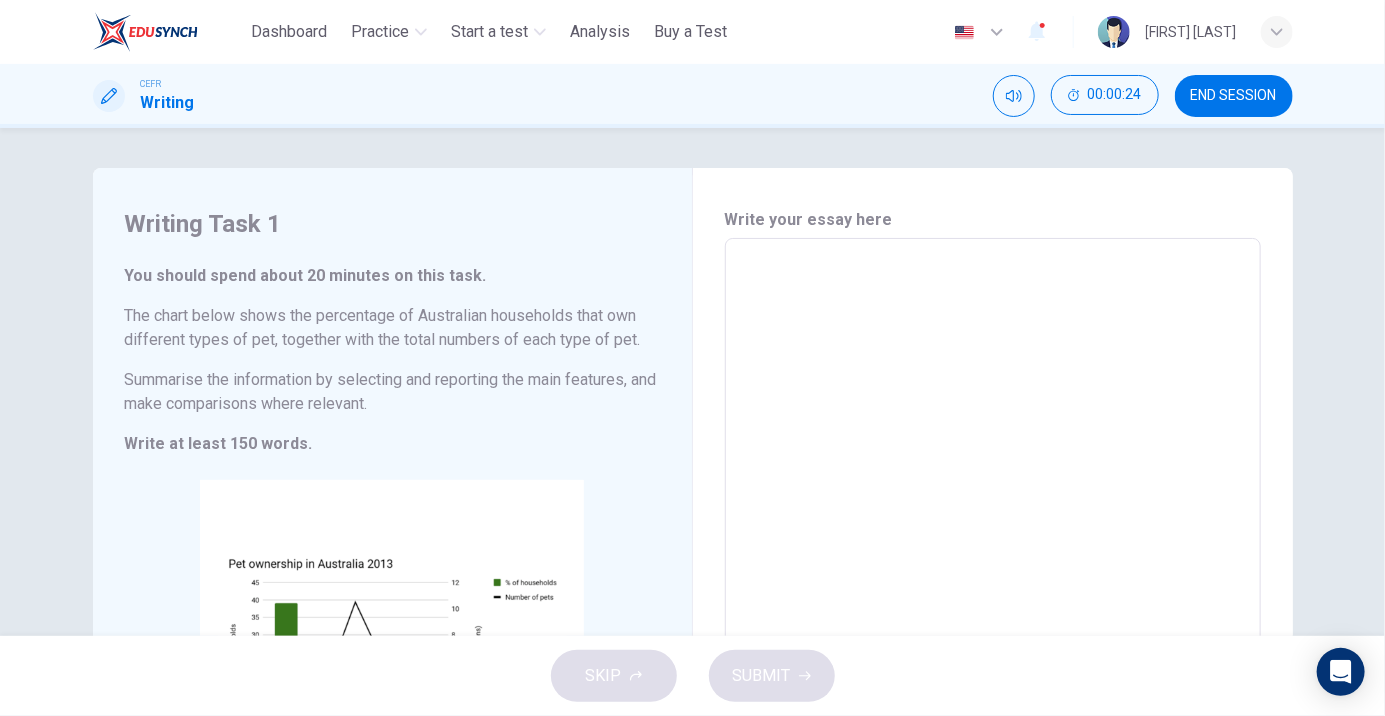 scroll, scrollTop: 40, scrollLeft: 0, axis: vertical 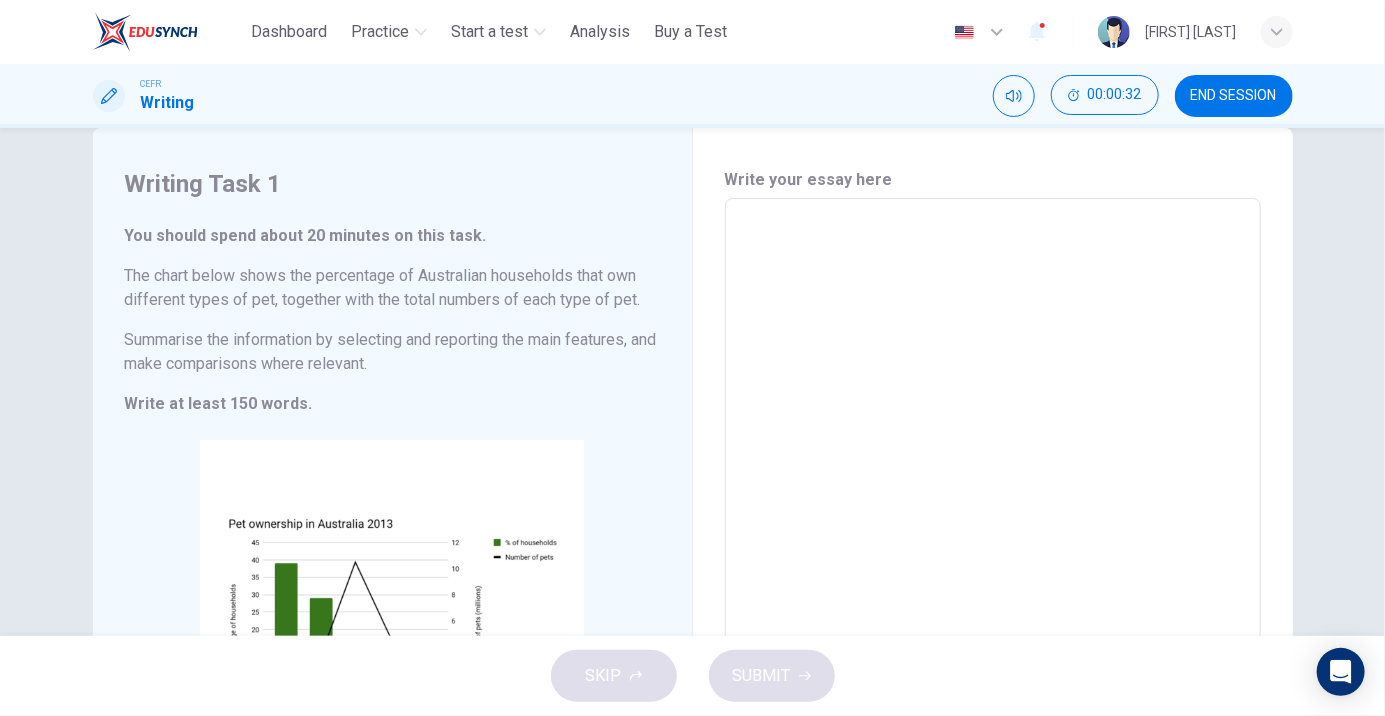 click on "Writing Task 1 You should spend about 20 minutes on this task. The chart below shows the percentage of [COUNTRY] households that own different types of pet, together with the total numbers of each type of pet. Summarise the information by selecting and reporting the main features, and make comparisons where relevant. Write at least 150 words. CLICK TO ZOOM Click to Zoom Write your essay here * ​ Word count :  0" at bounding box center (693, 494) 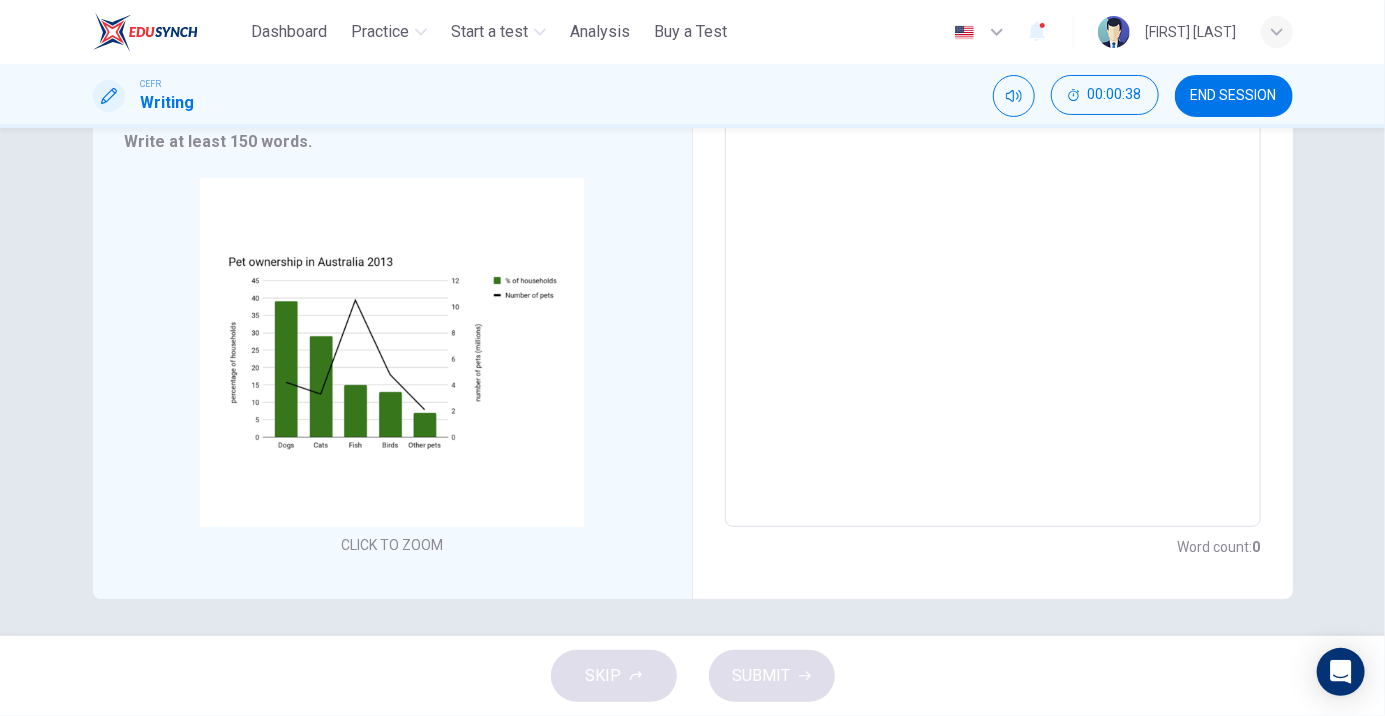 scroll, scrollTop: 305, scrollLeft: 0, axis: vertical 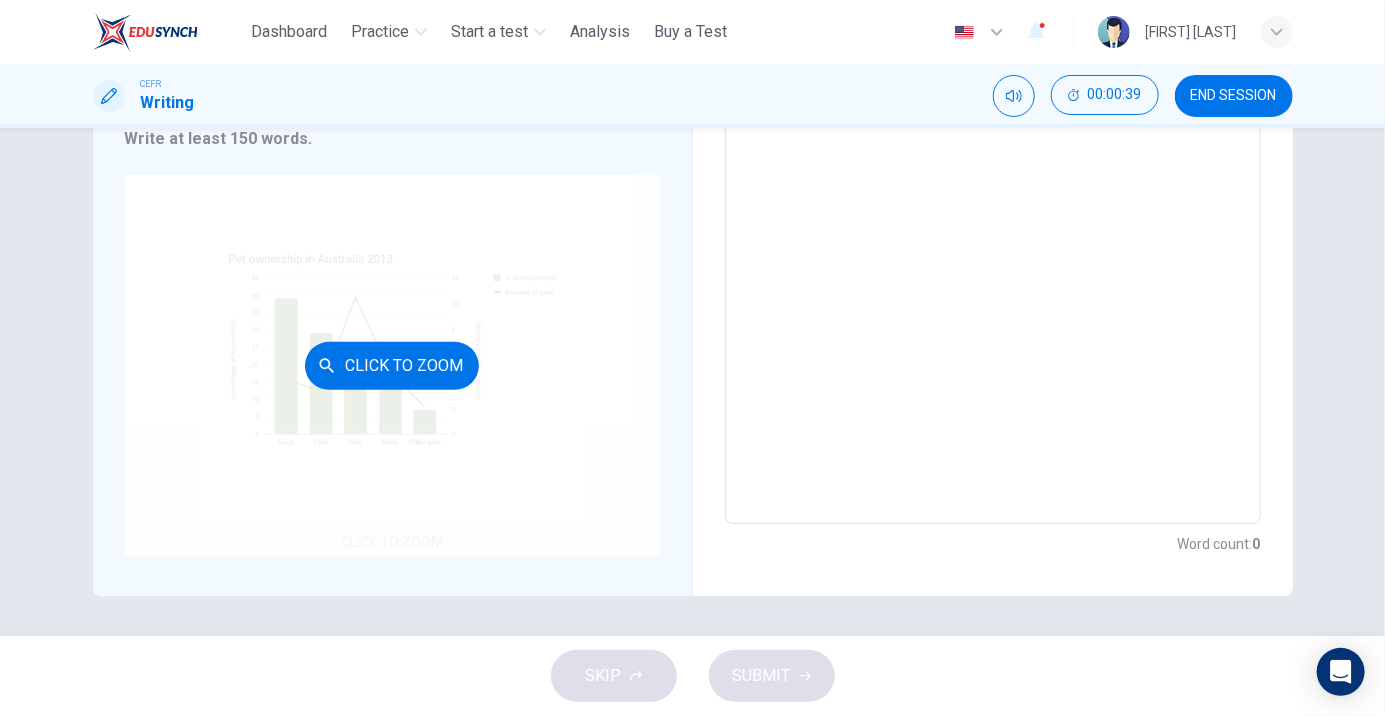 click on "Click to Zoom" at bounding box center [392, 365] 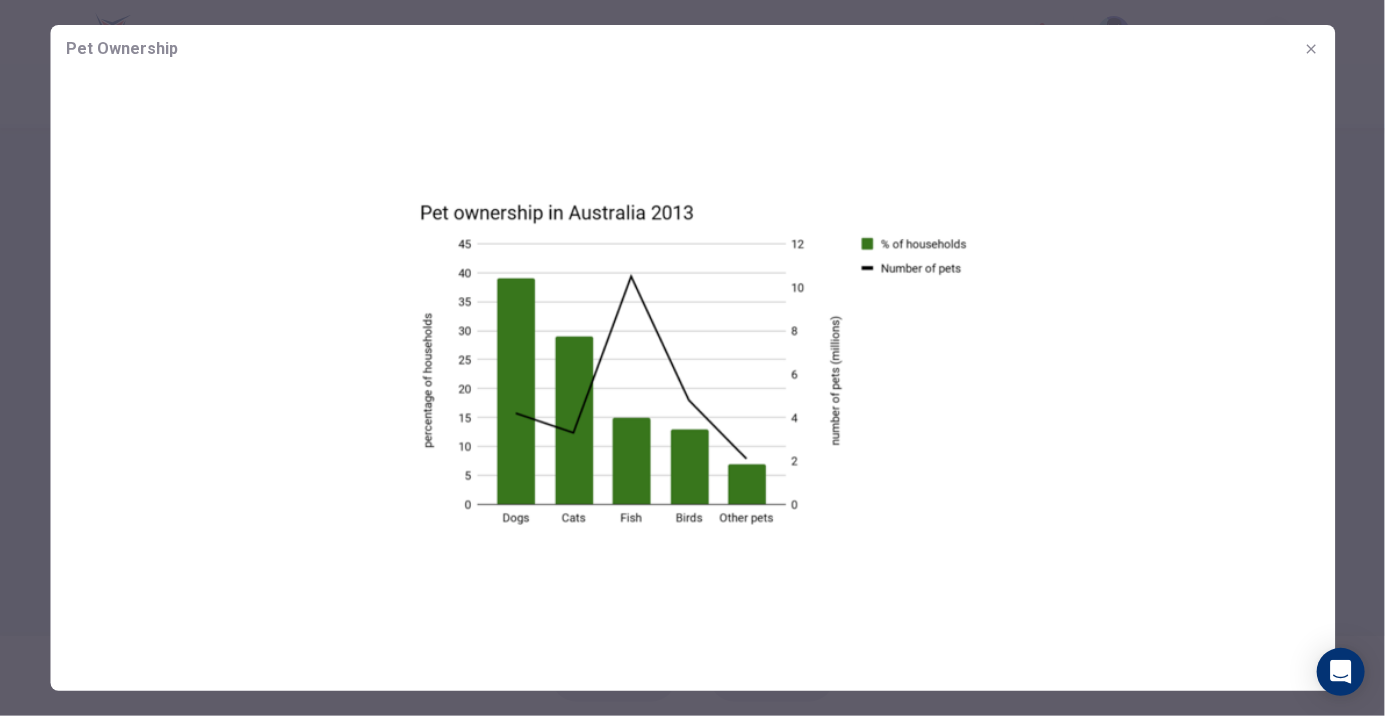 click at bounding box center [692, 358] 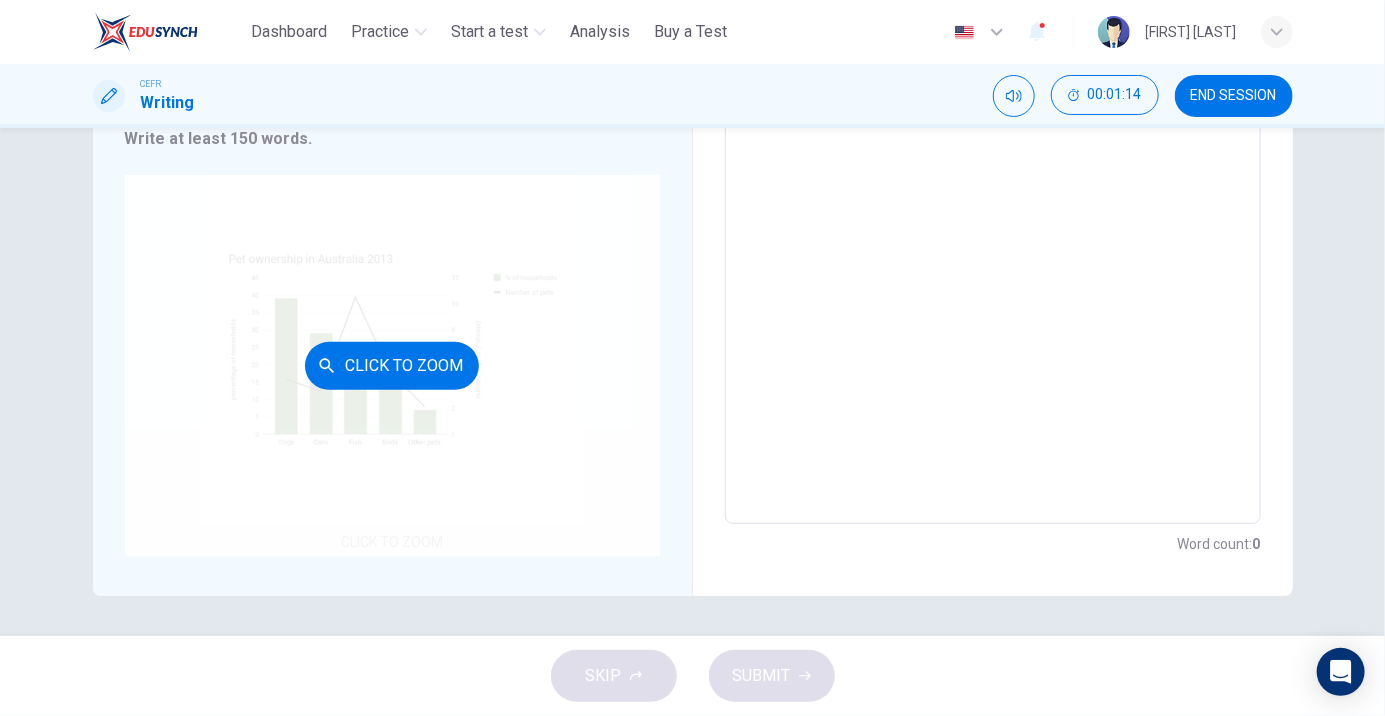click on "Click to Zoom" at bounding box center [392, 366] 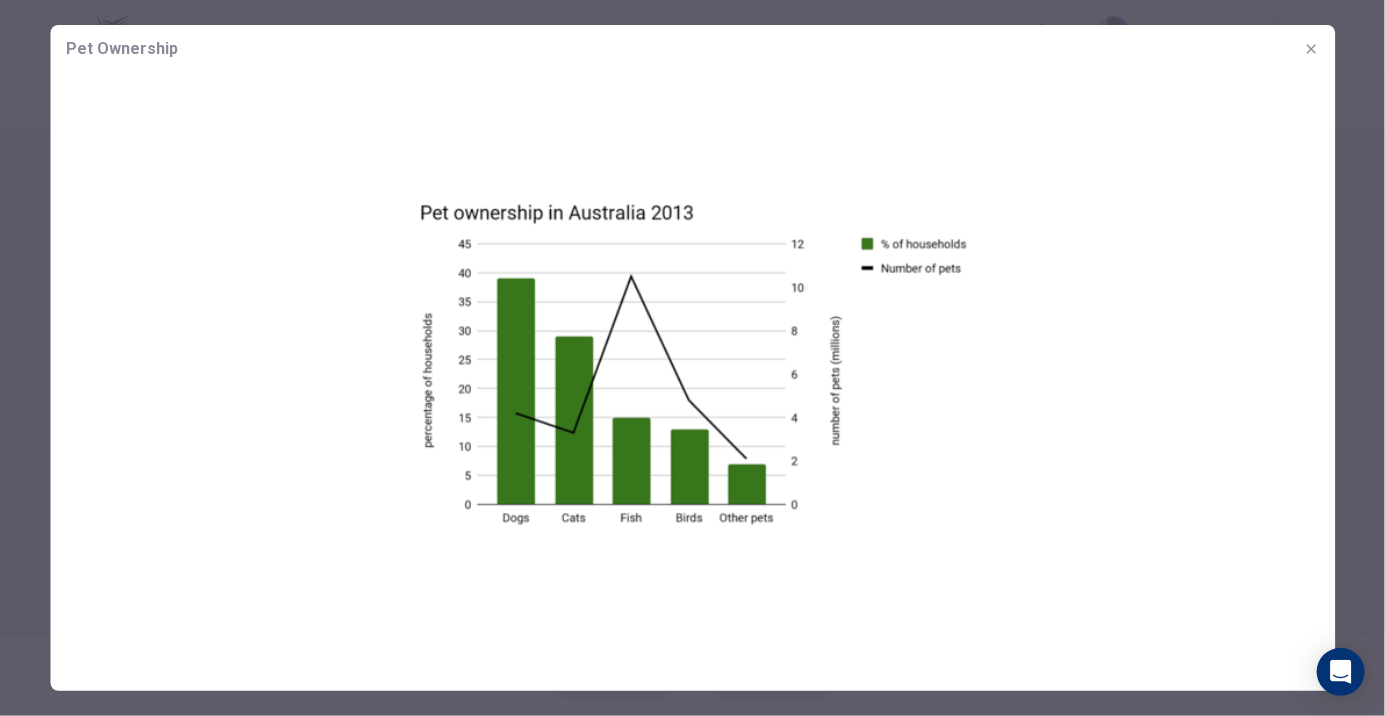 click at bounding box center (692, 358) 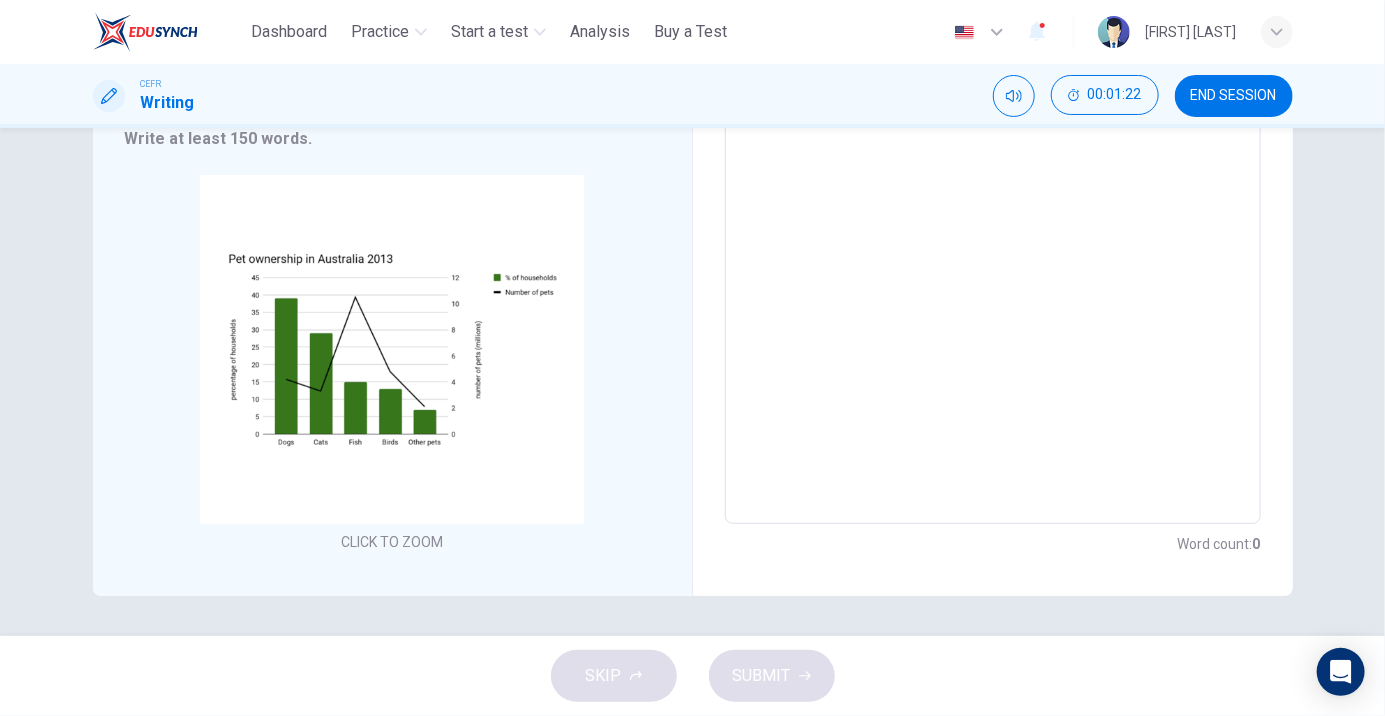 type 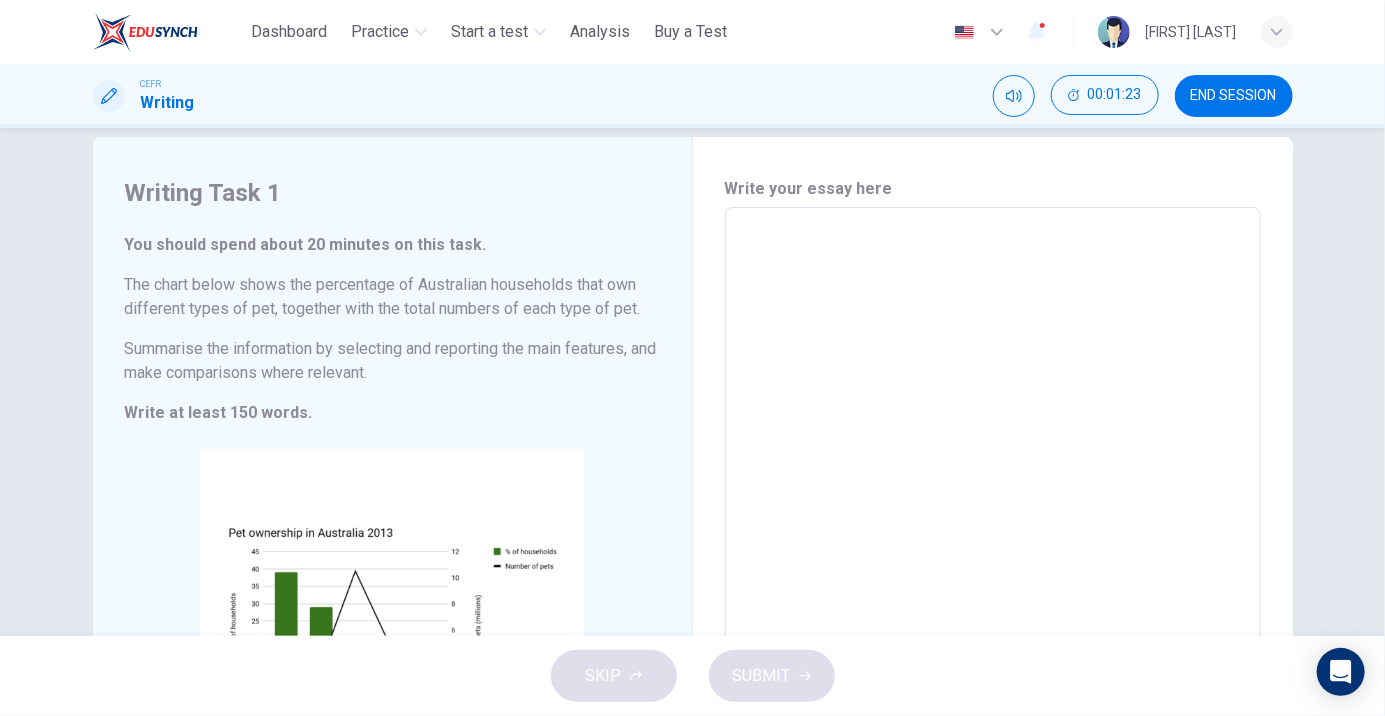 scroll, scrollTop: 25, scrollLeft: 0, axis: vertical 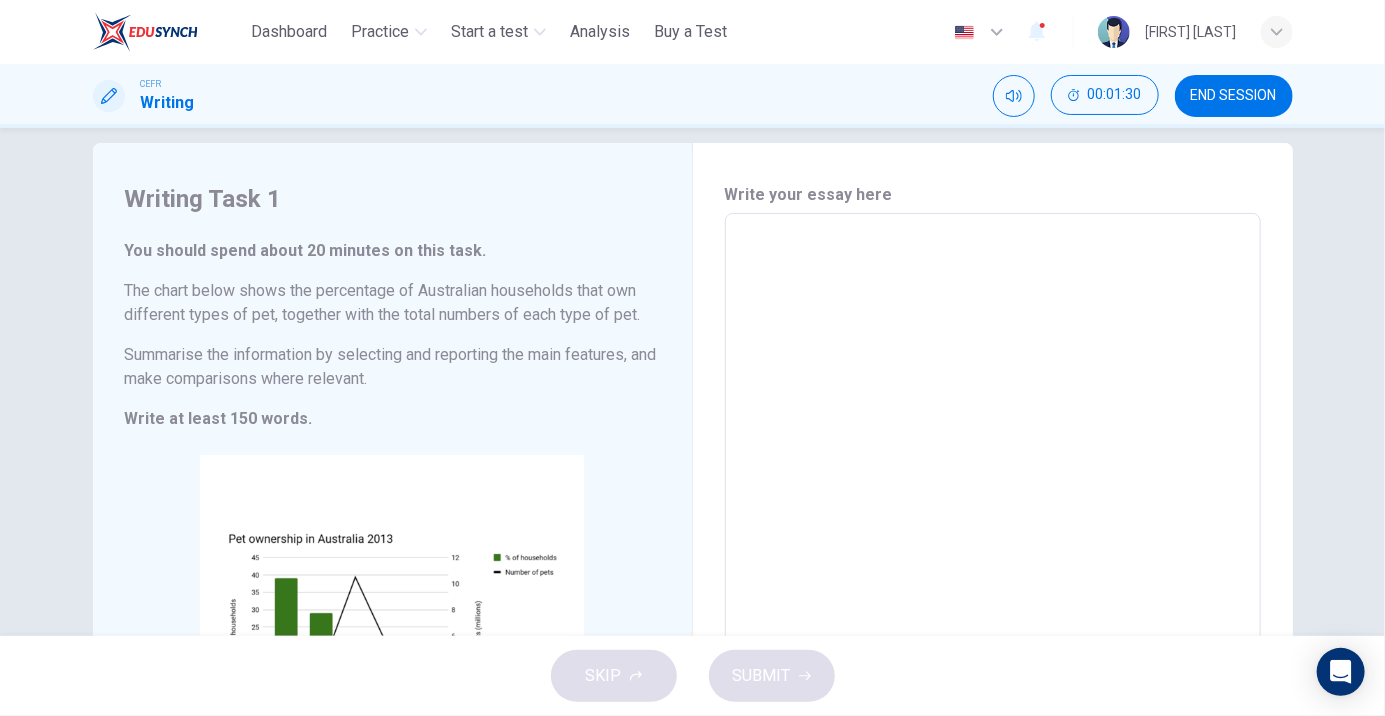 click on "Writing Task 1 You should spend about 20 minutes on this task. The chart below shows the percentage of [COUNTRY] households that own different types of pet, together with the total numbers of each type of pet. Summarise the information by selecting and reporting the main features, and make comparisons where relevant. Write at least 150 words. CLICK TO ZOOM Click to Zoom Write your essay here * ​ Word count :  0" at bounding box center [692, 382] 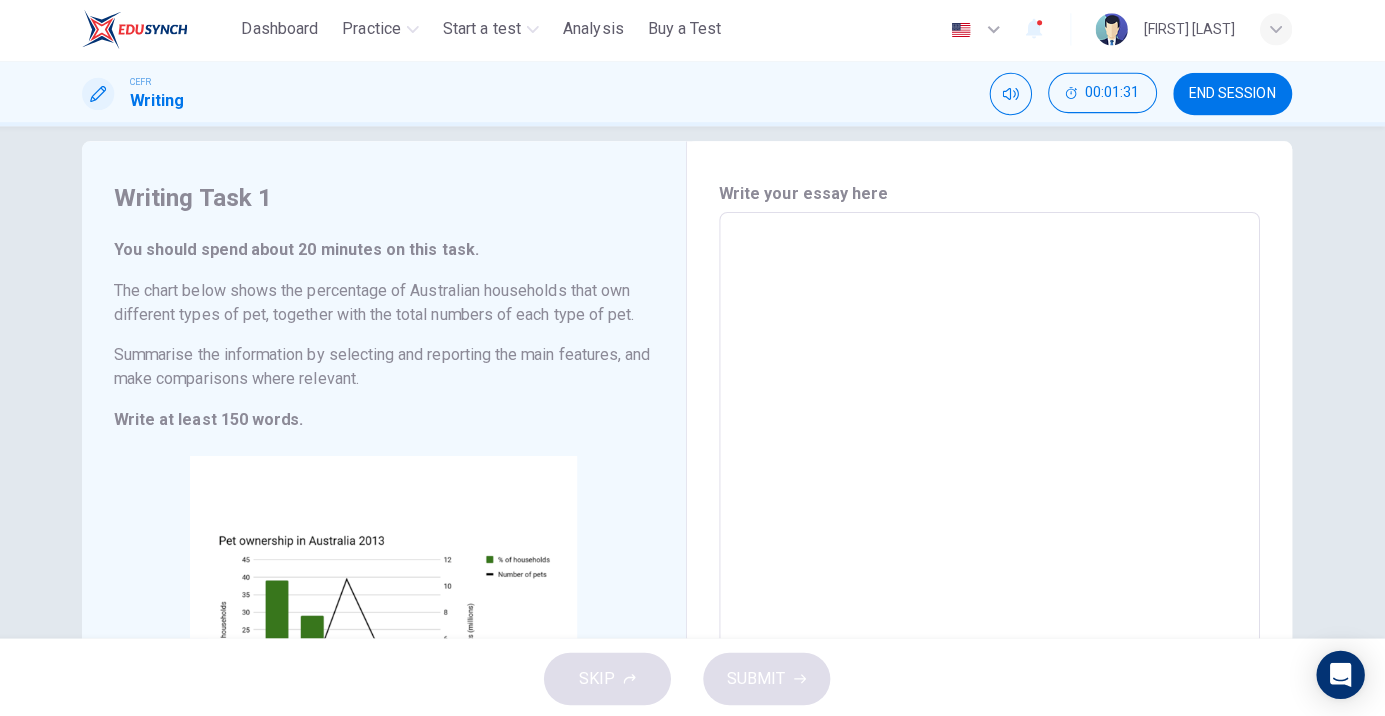 scroll, scrollTop: 0, scrollLeft: 0, axis: both 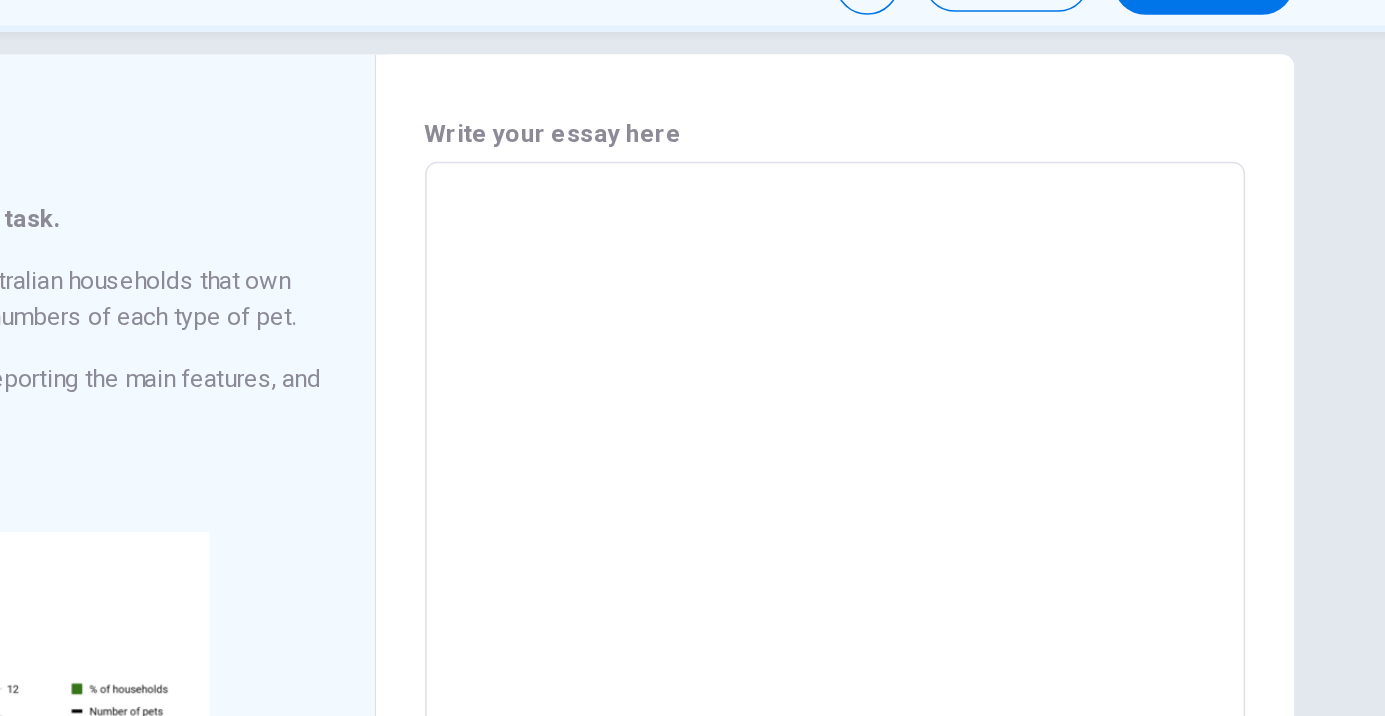 click on "Writing Task 1 You should spend about 20 minutes on this task. The chart below shows the percentage of [COUNTRY] households that own different types of pet, together with the total numbers of each type of pet. Summarise the information by selecting and reporting the main features, and make comparisons where relevant. Write at least 150 words. CLICK TO ZOOM Click to Zoom Write your essay here * ​ Word count :  0" at bounding box center [692, 382] 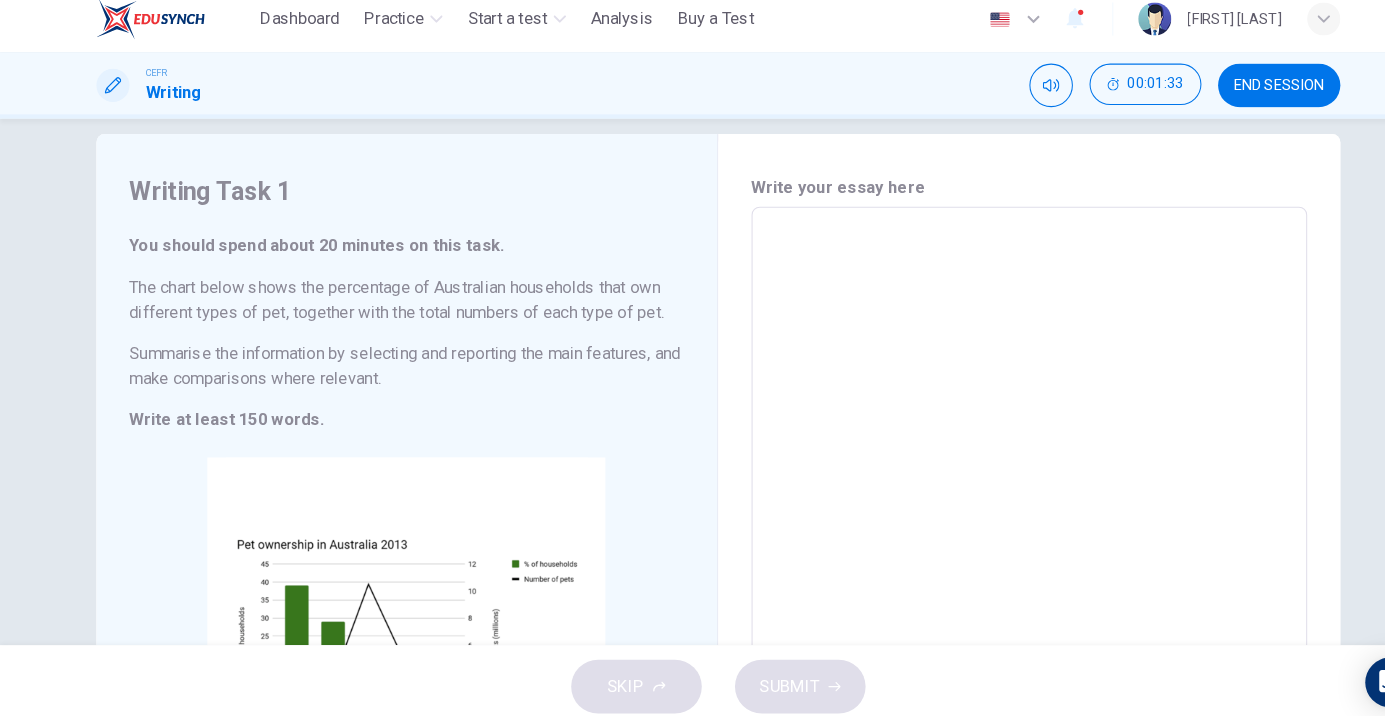 scroll, scrollTop: 26, scrollLeft: 0, axis: vertical 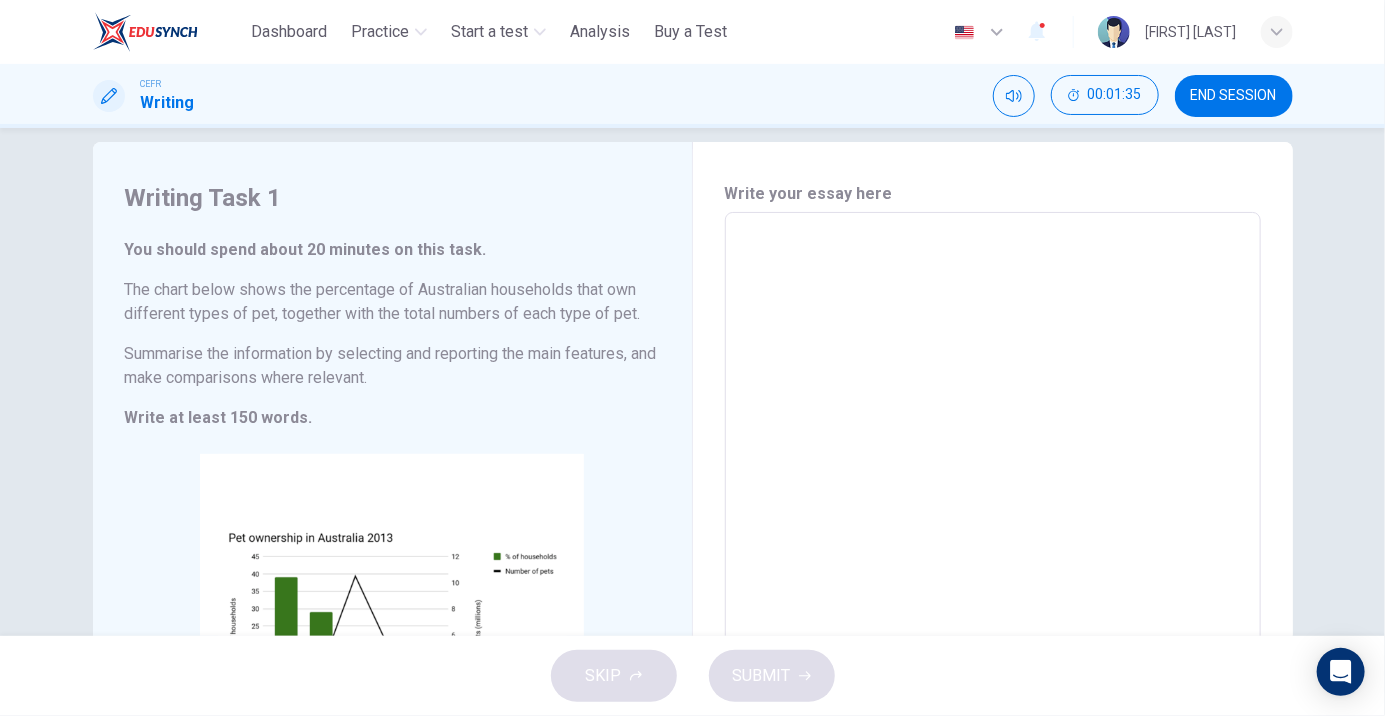 click on "SKIP SUBMIT" at bounding box center [692, 676] 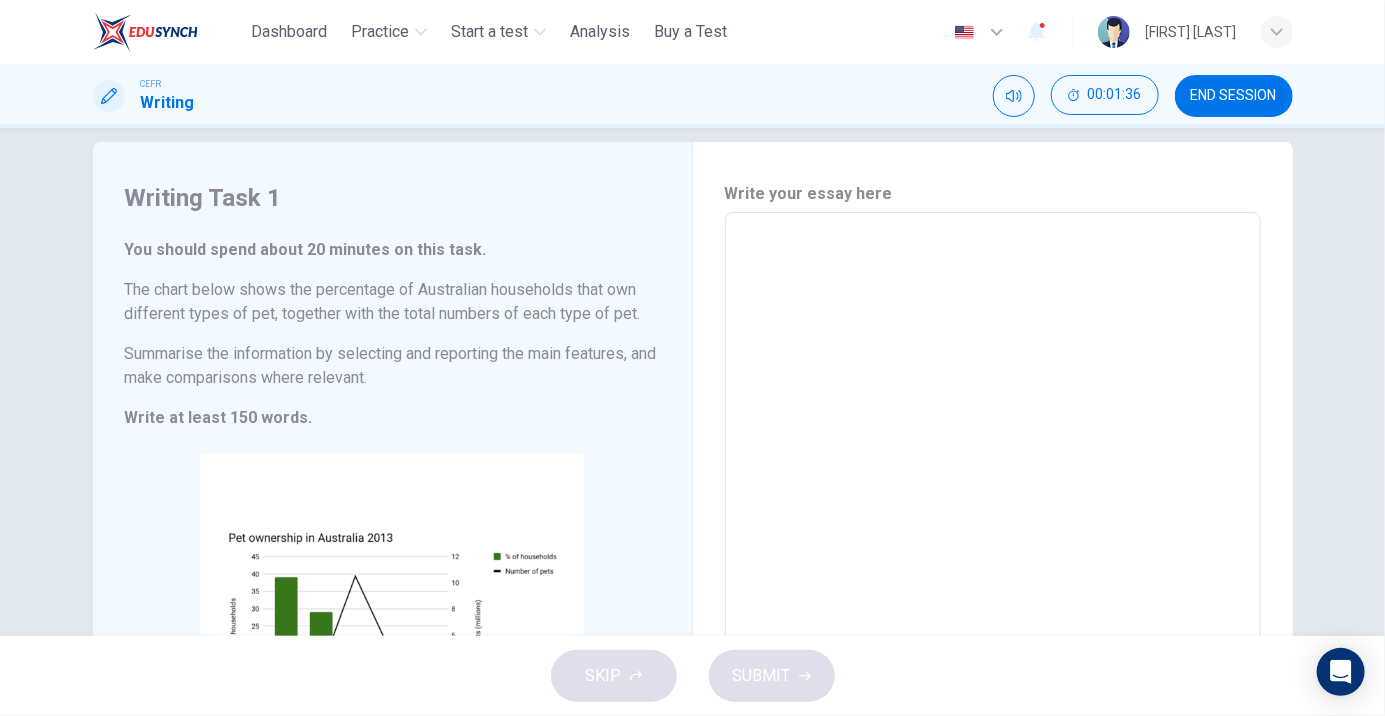 click on "SKIP SUBMIT" at bounding box center (692, 676) 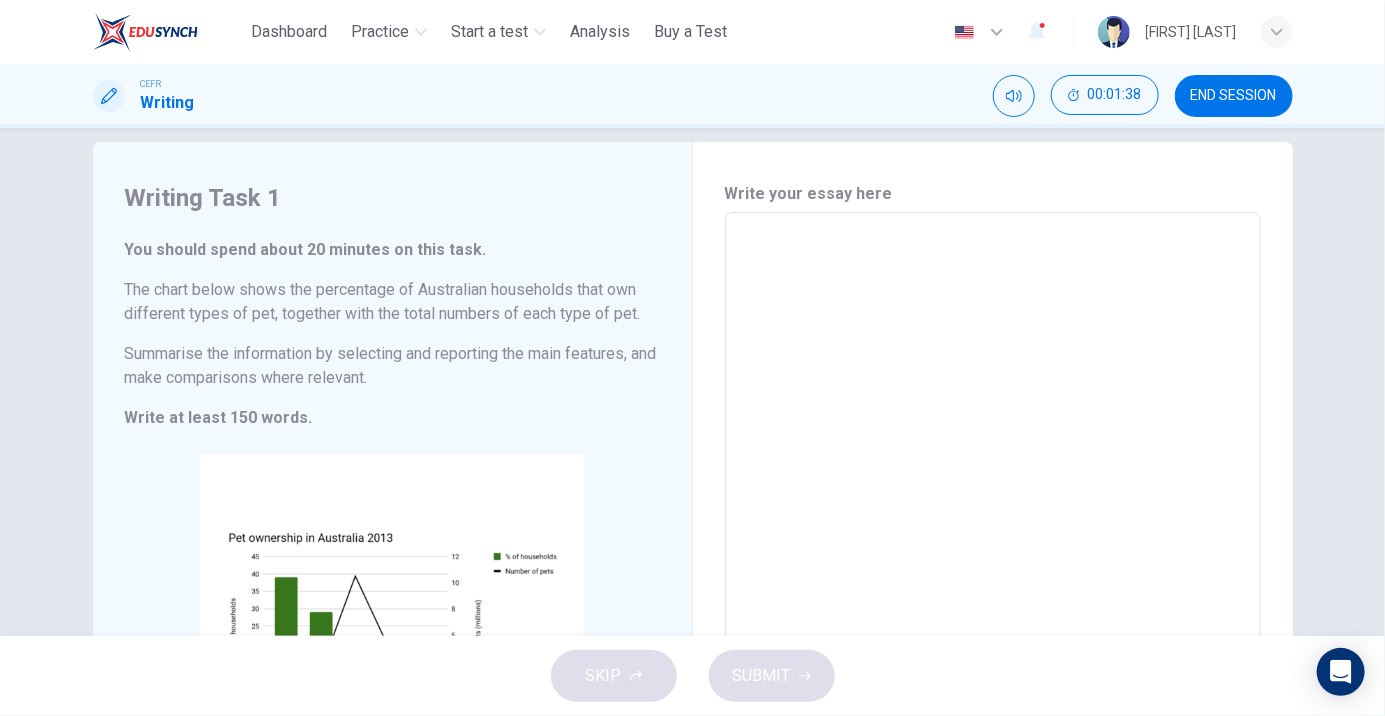 click at bounding box center (993, 508) 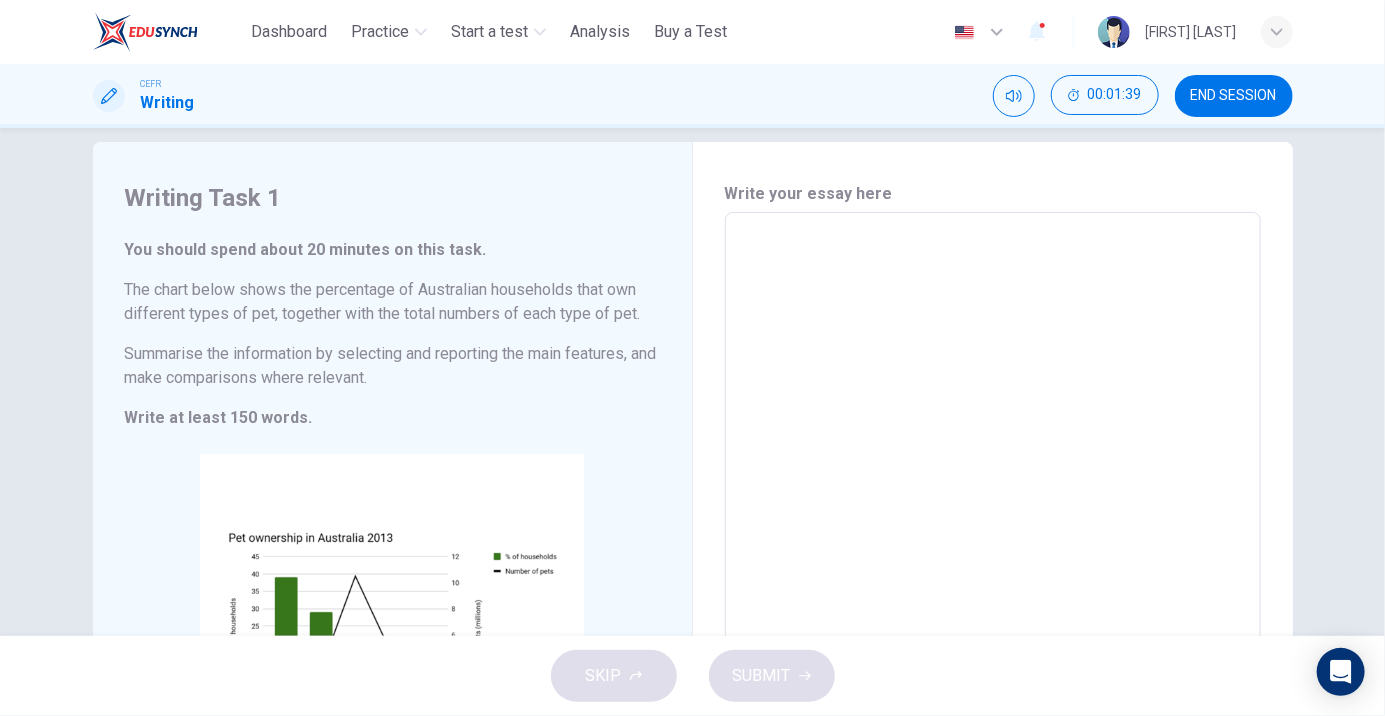 type on "*" 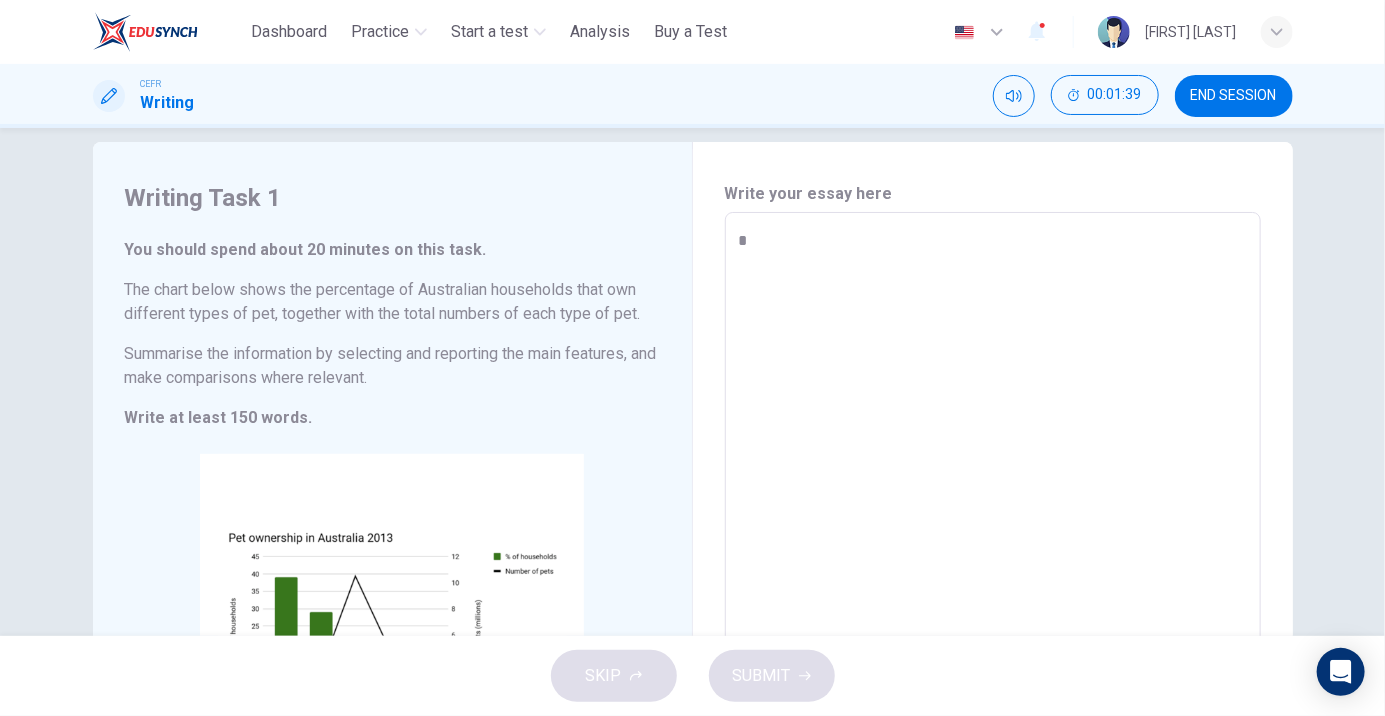 type on "*" 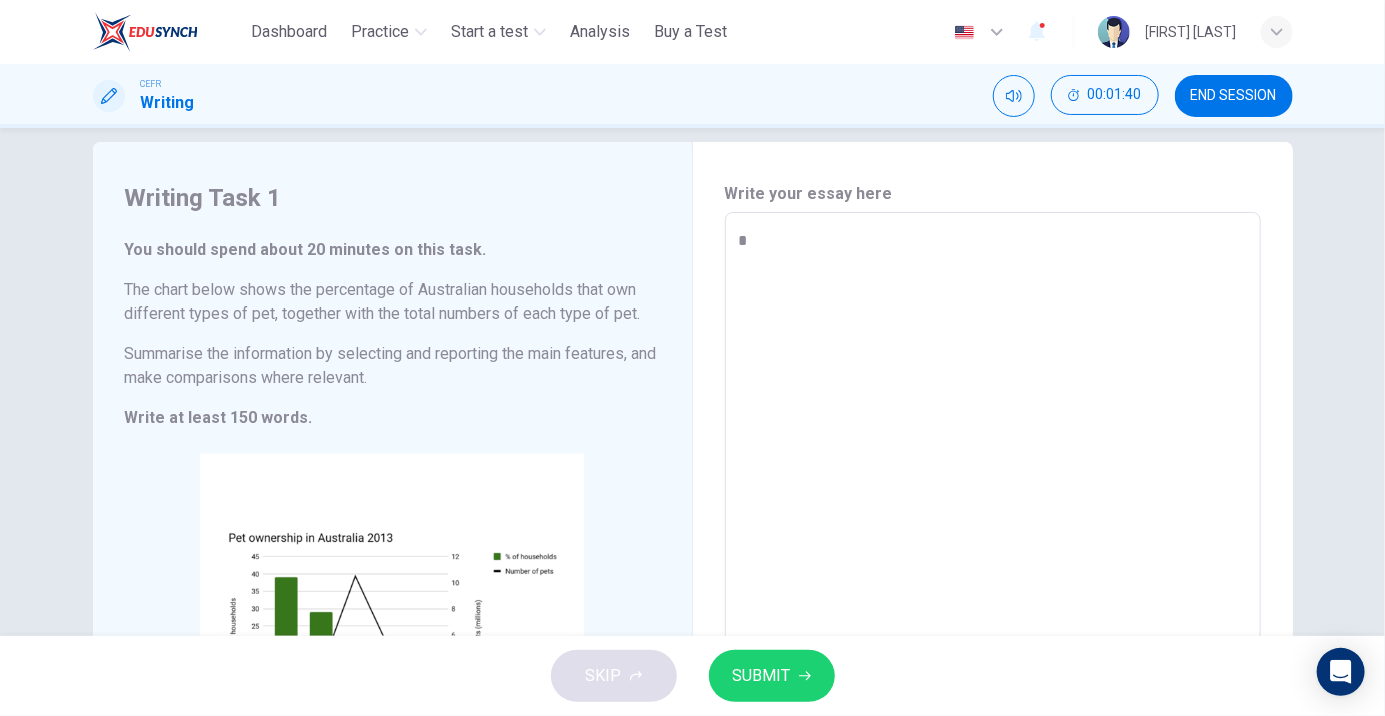 type on "**" 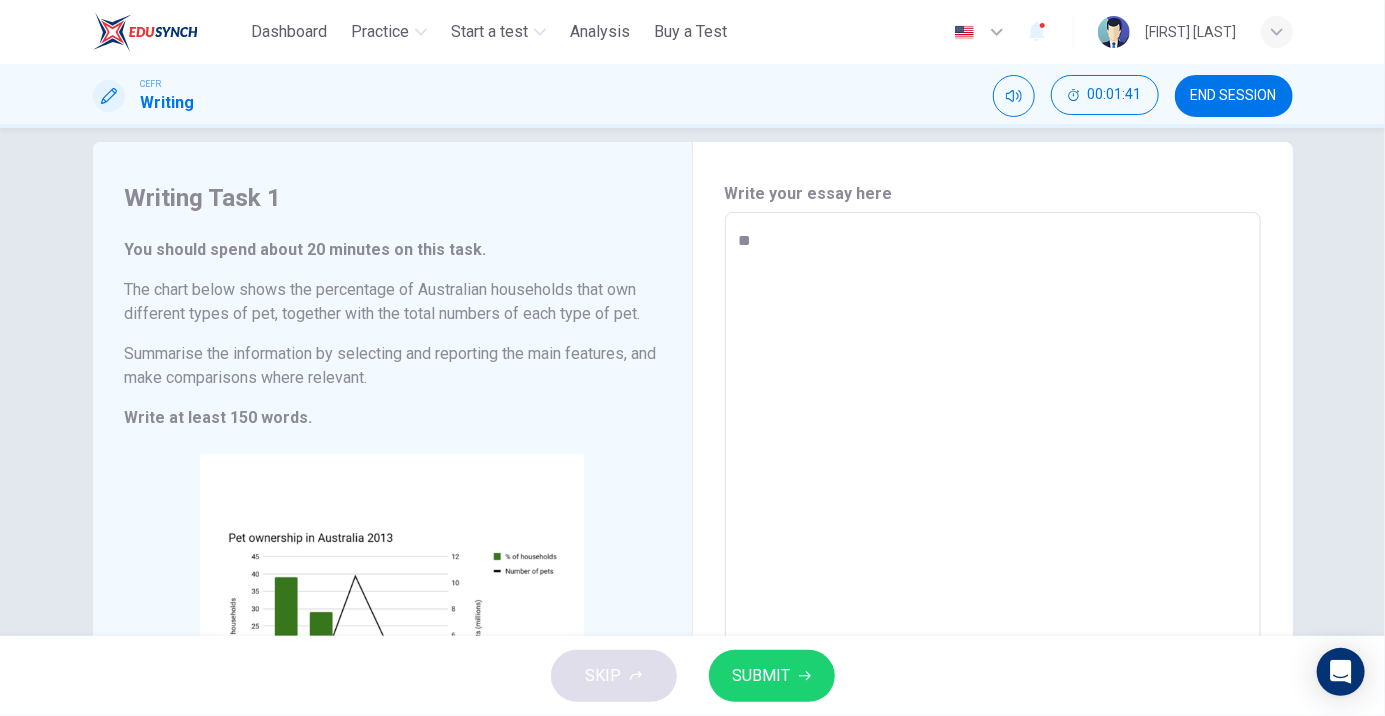 type on "*" 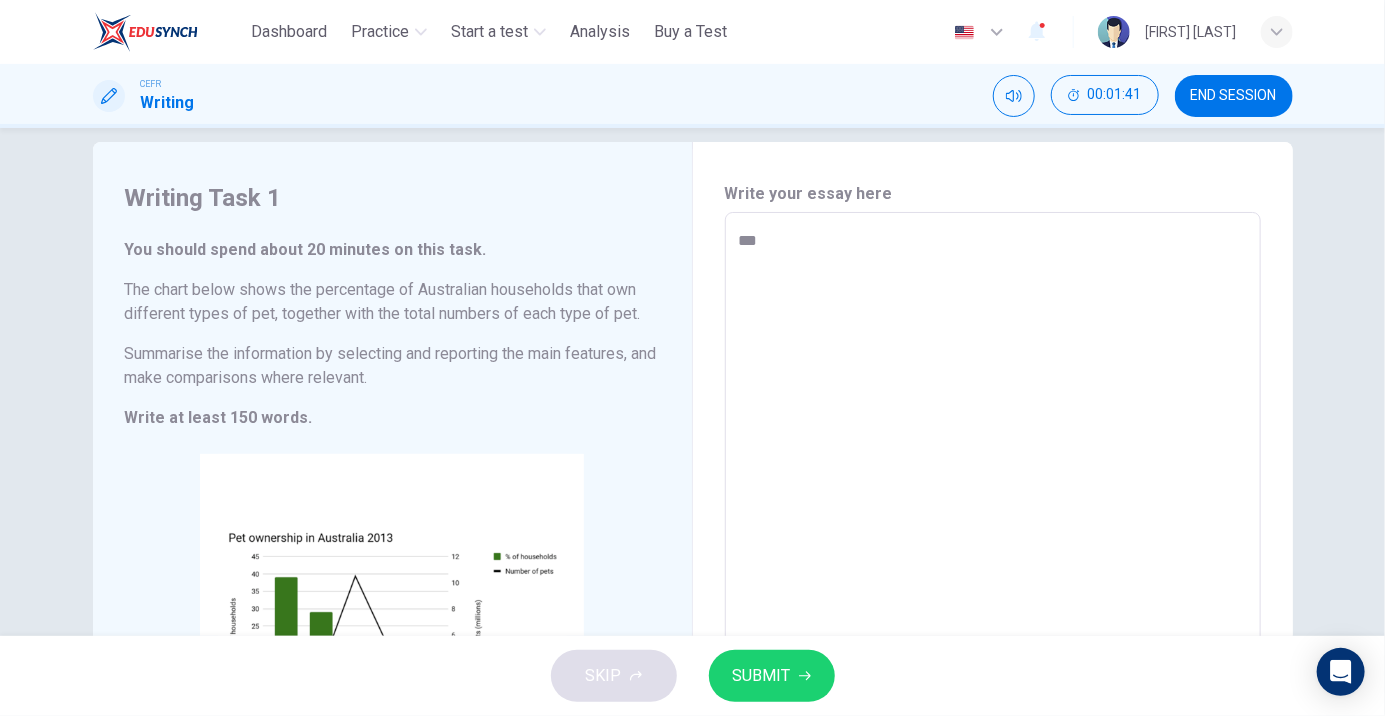 type on "*" 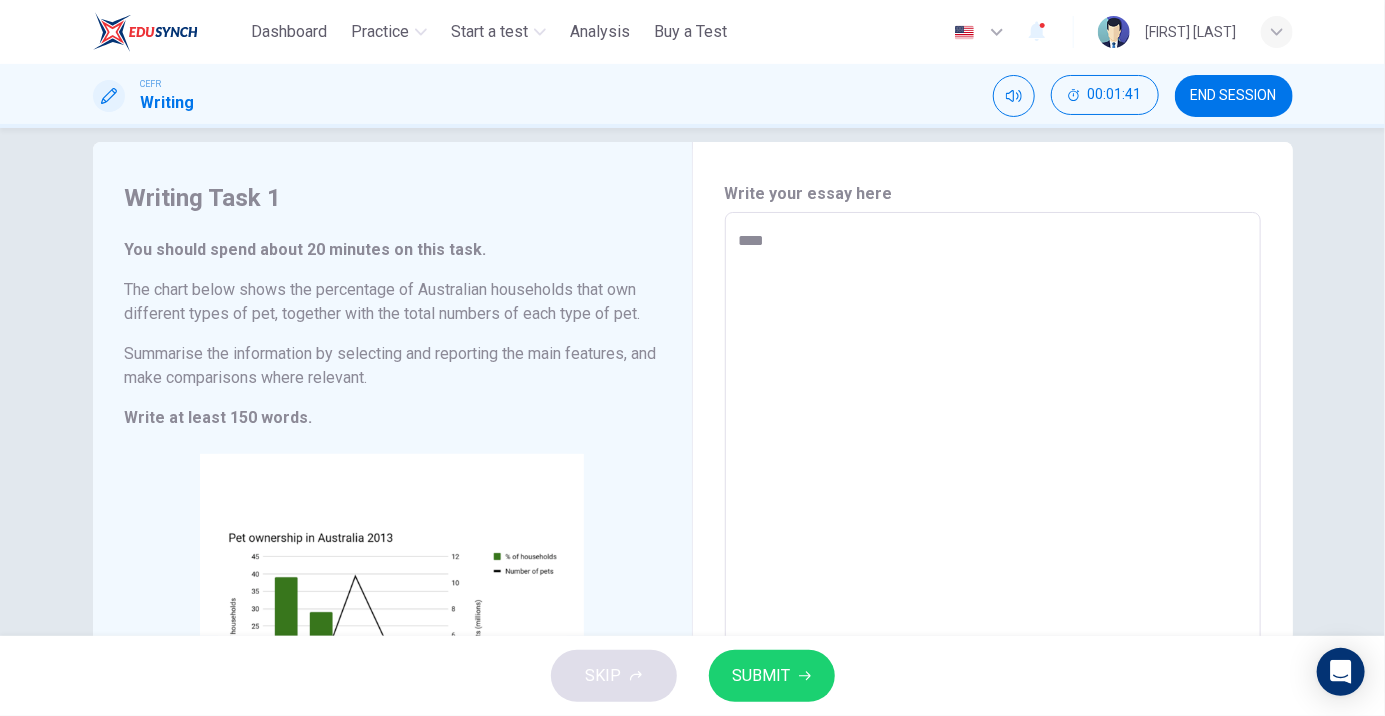 type on "*" 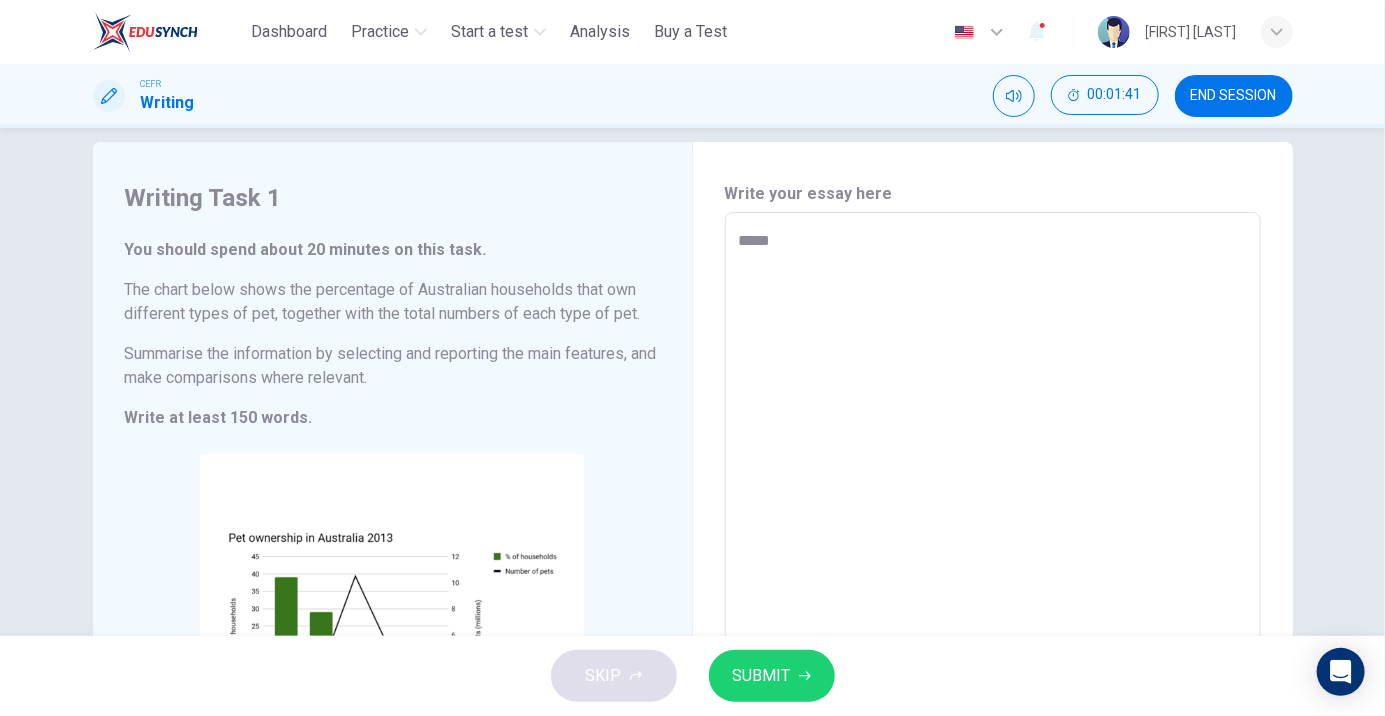 type on "*" 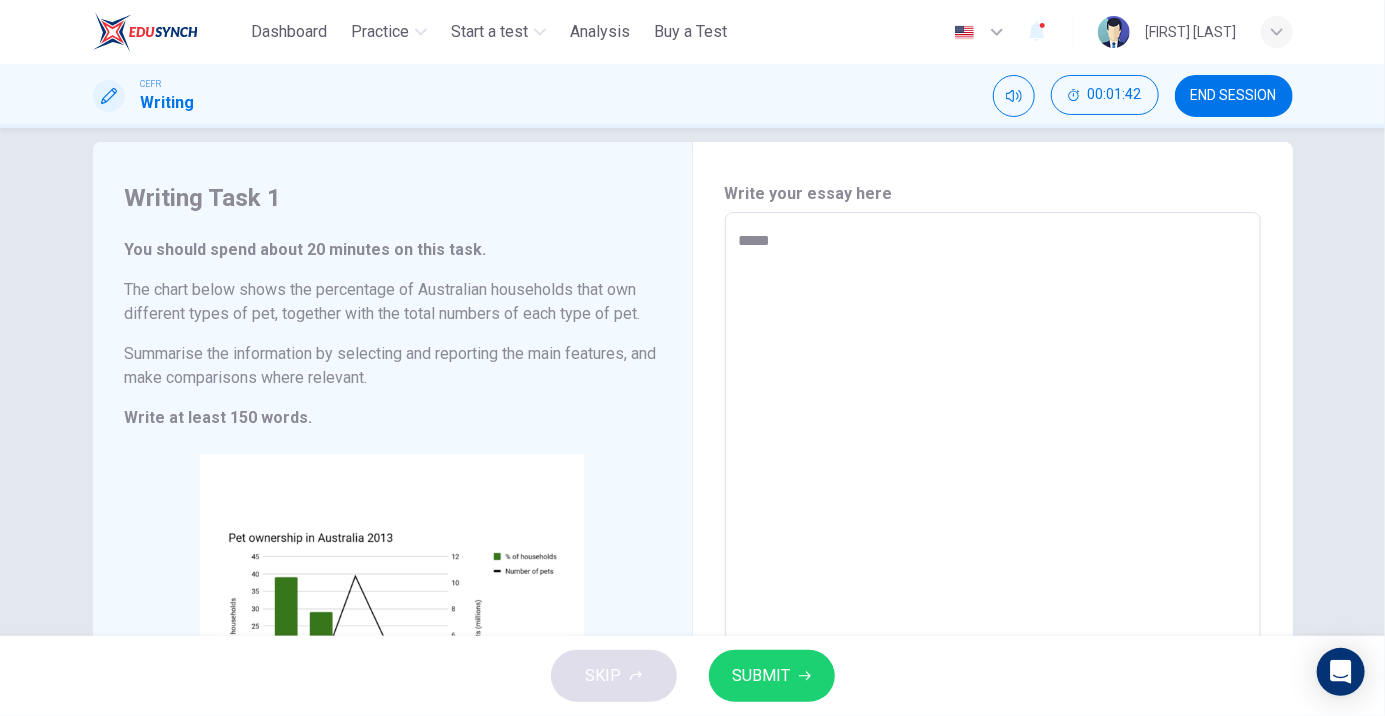 type on "******" 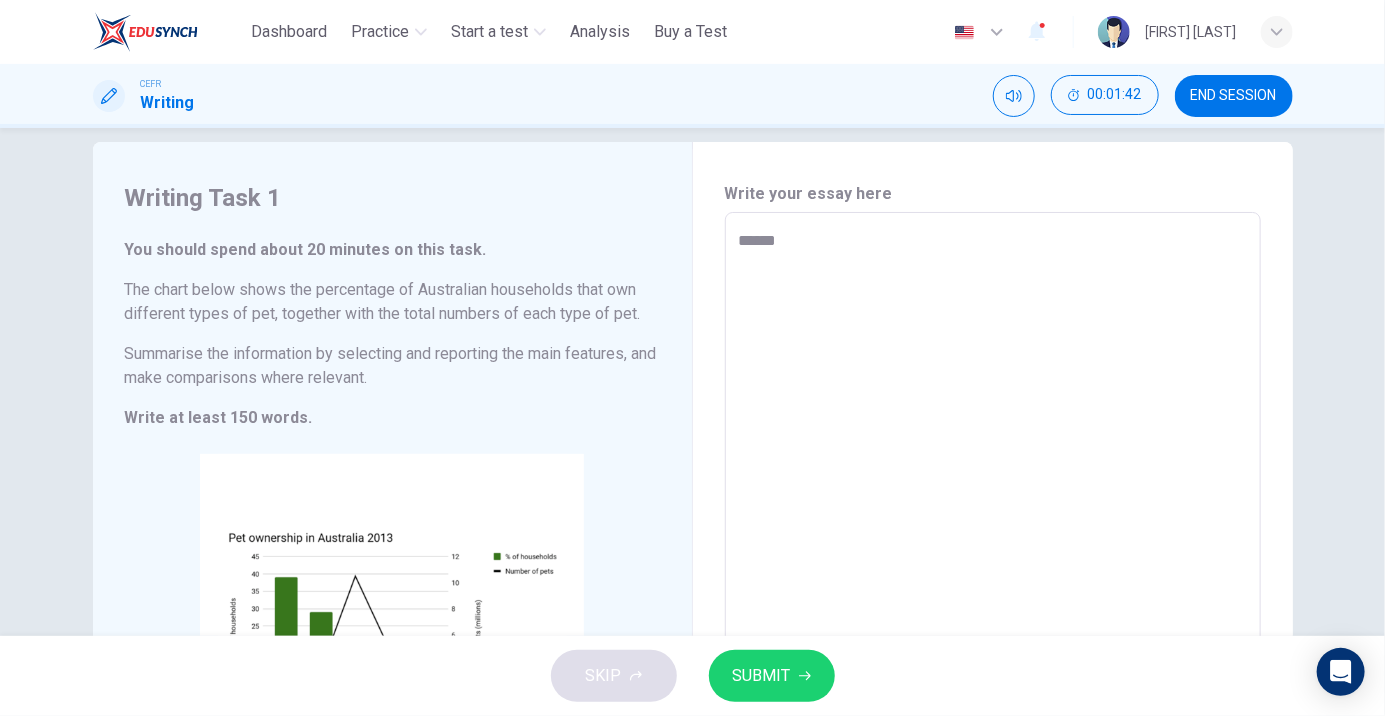 type on "*" 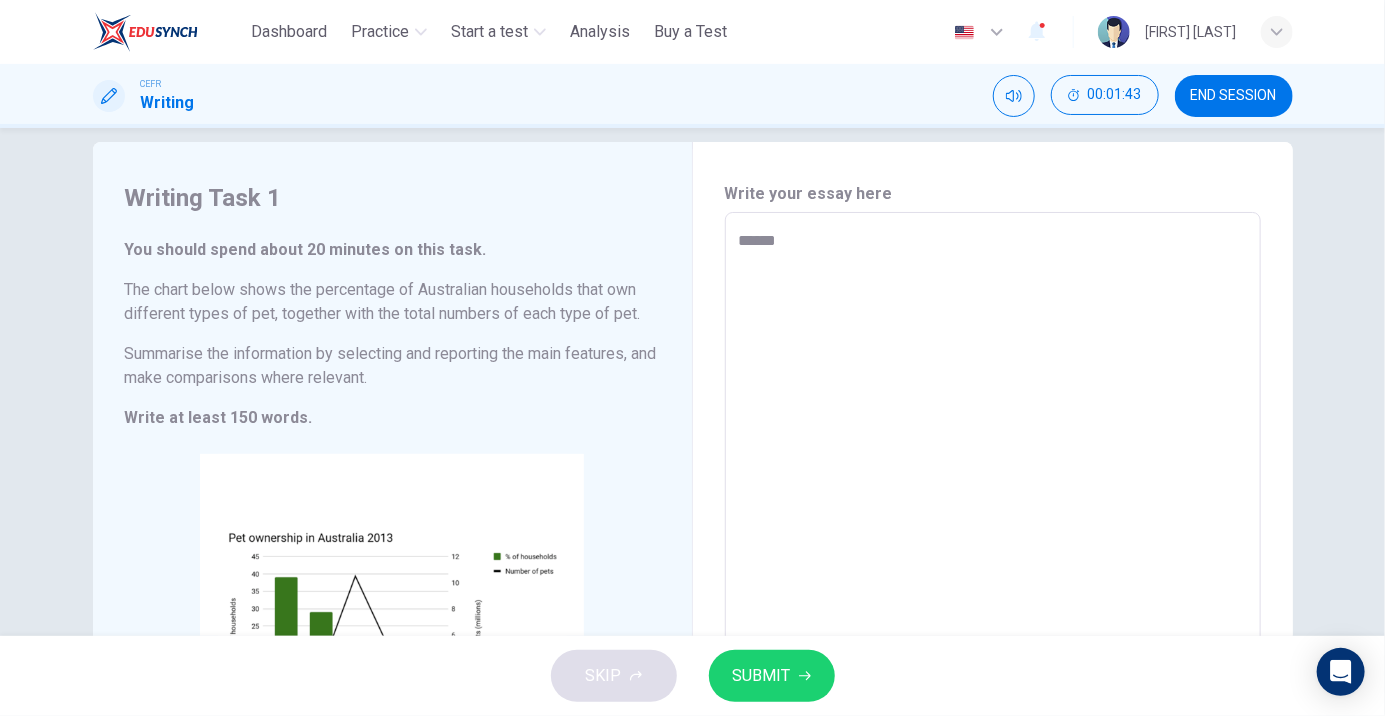 type on "*******" 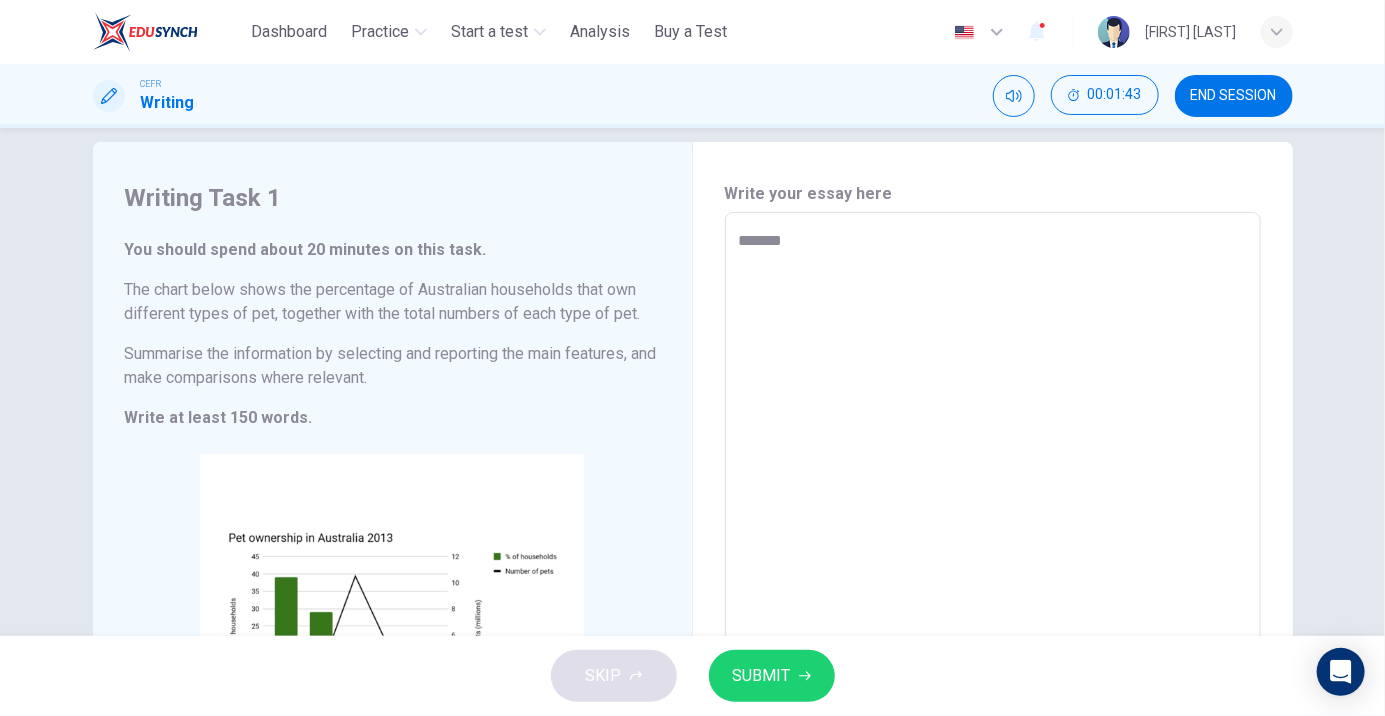 type on "*" 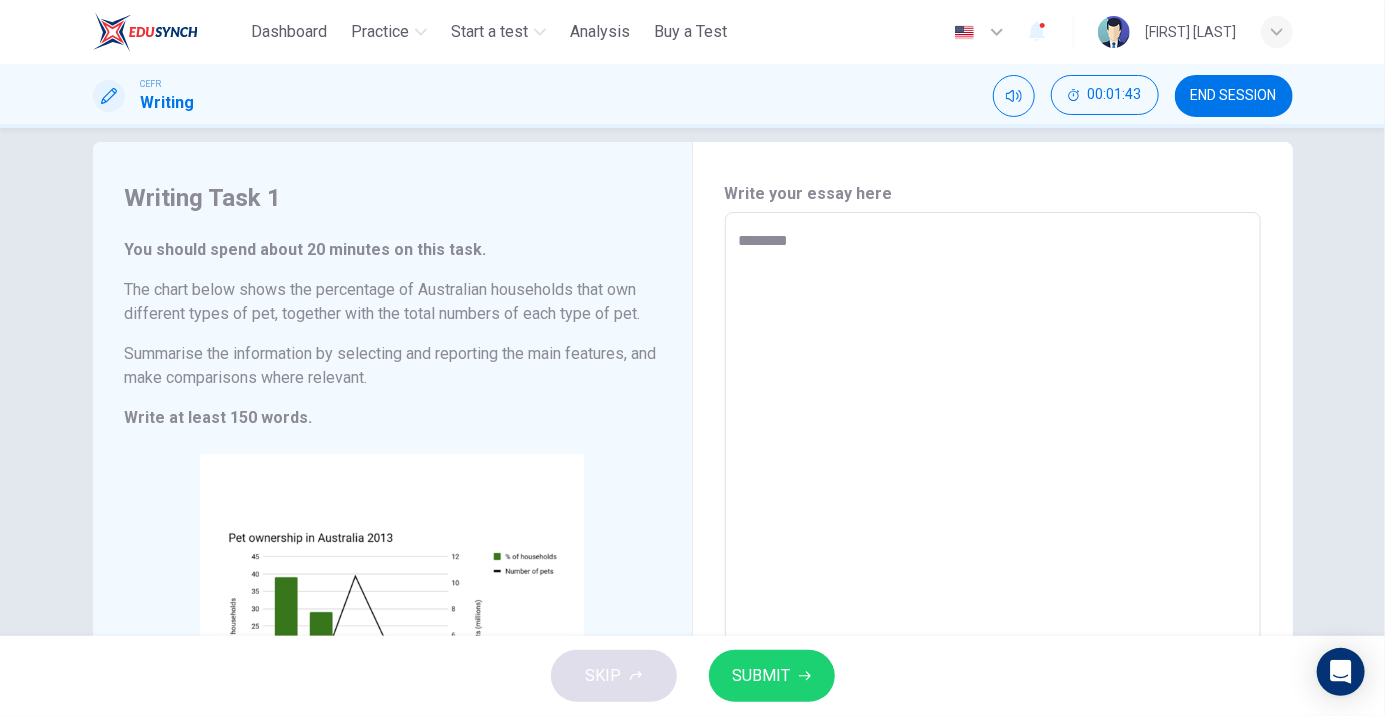 type on "*" 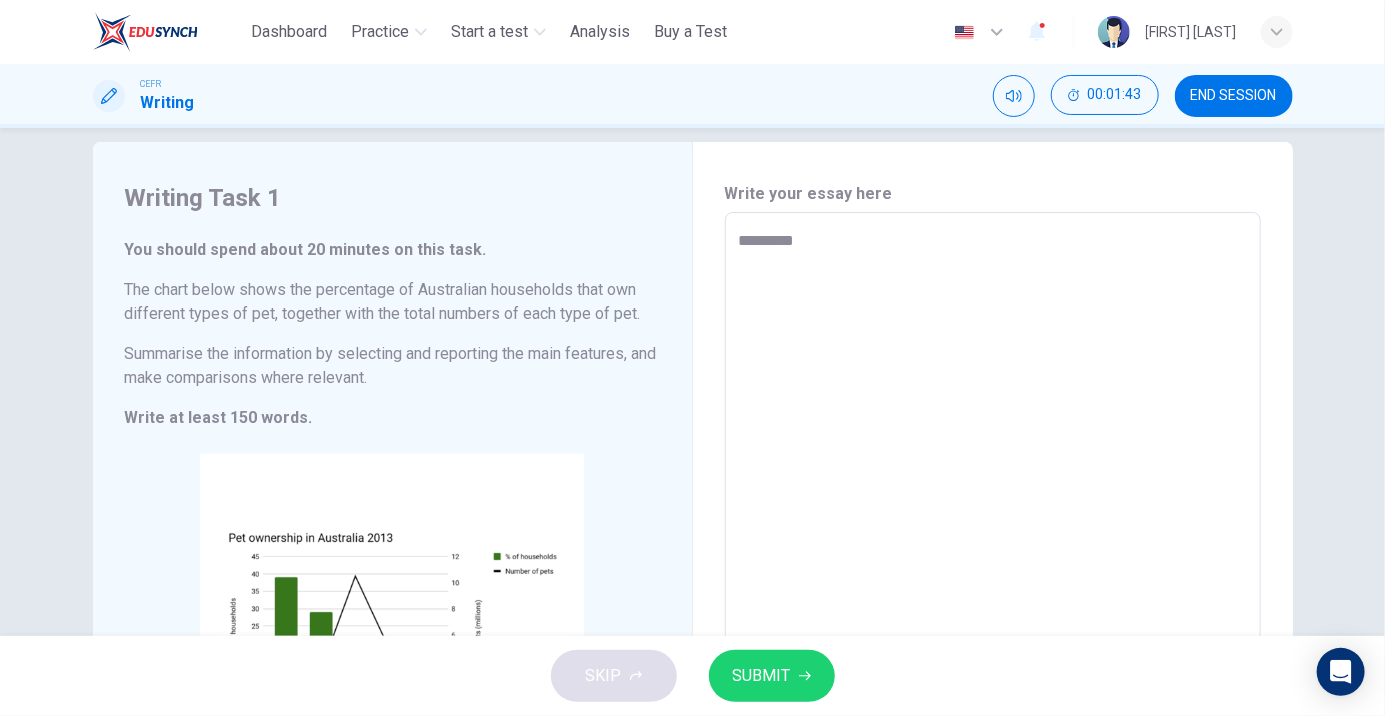 type on "*" 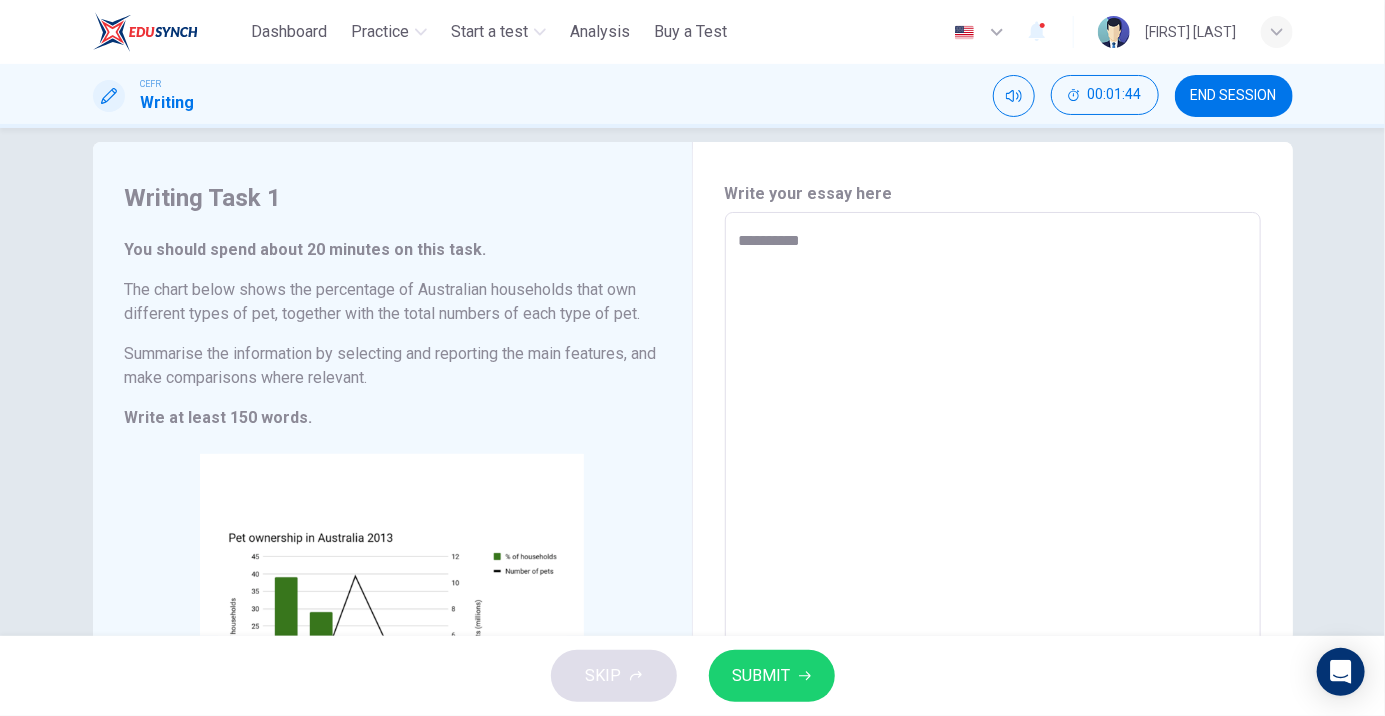 type on "*" 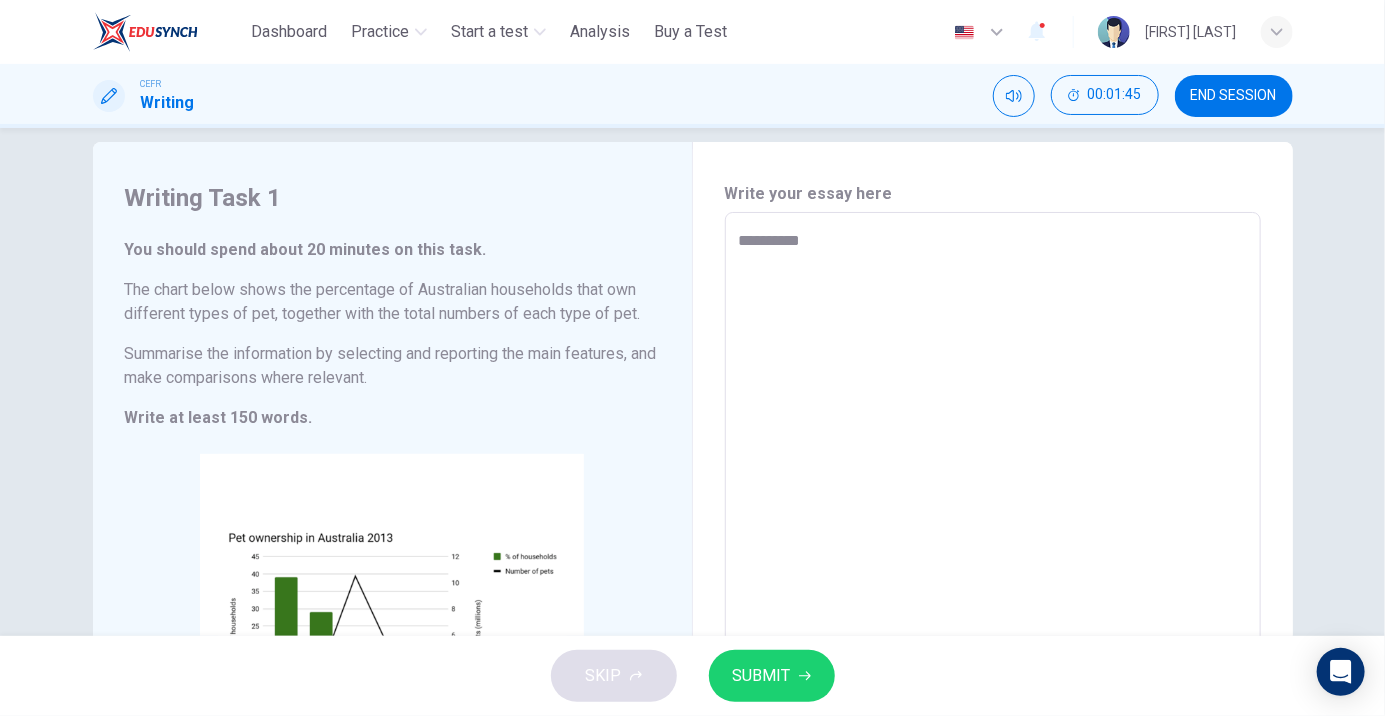 type on "**********" 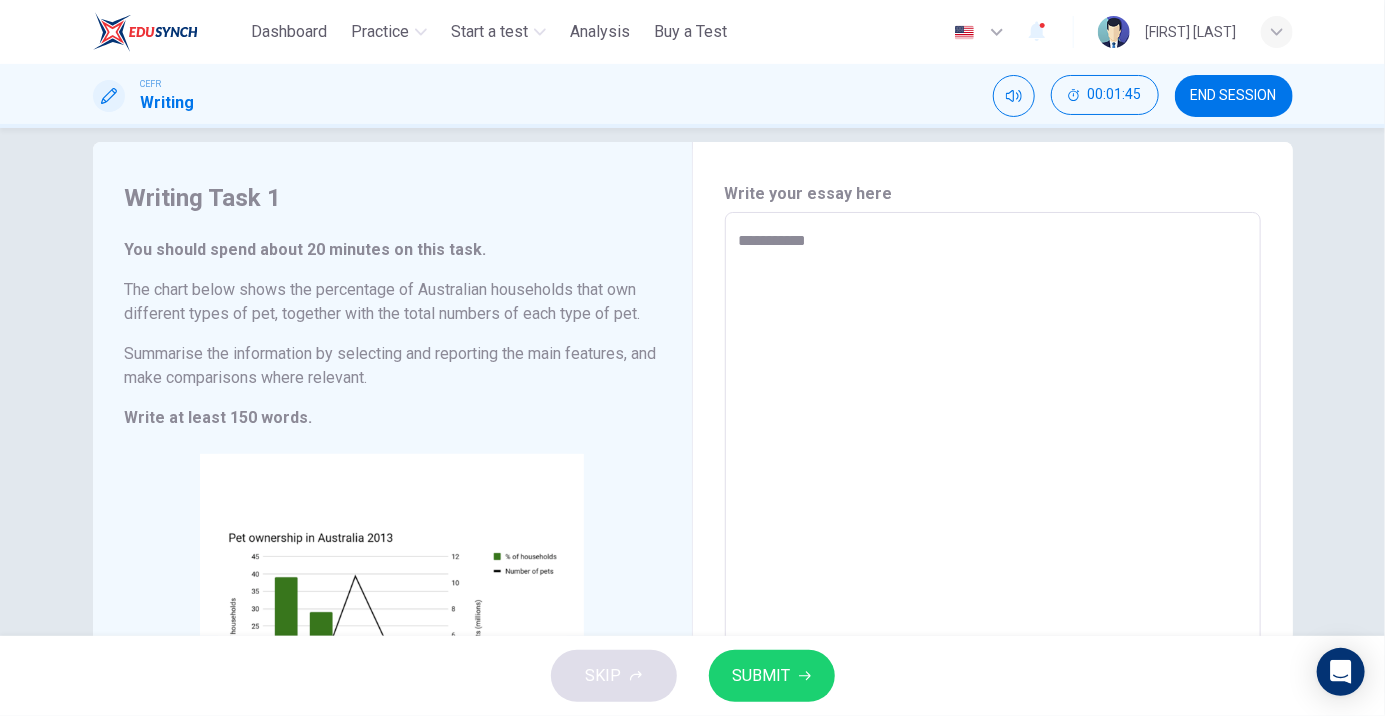 type on "*" 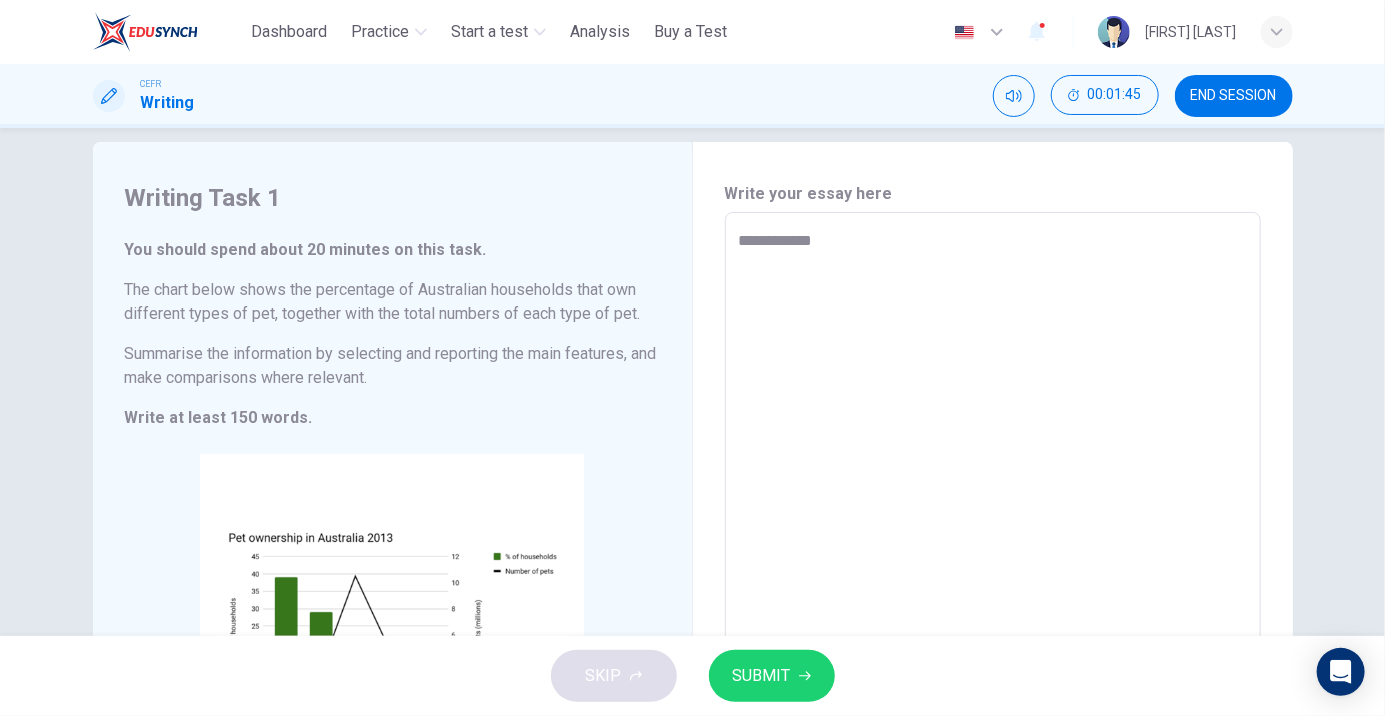 type on "*" 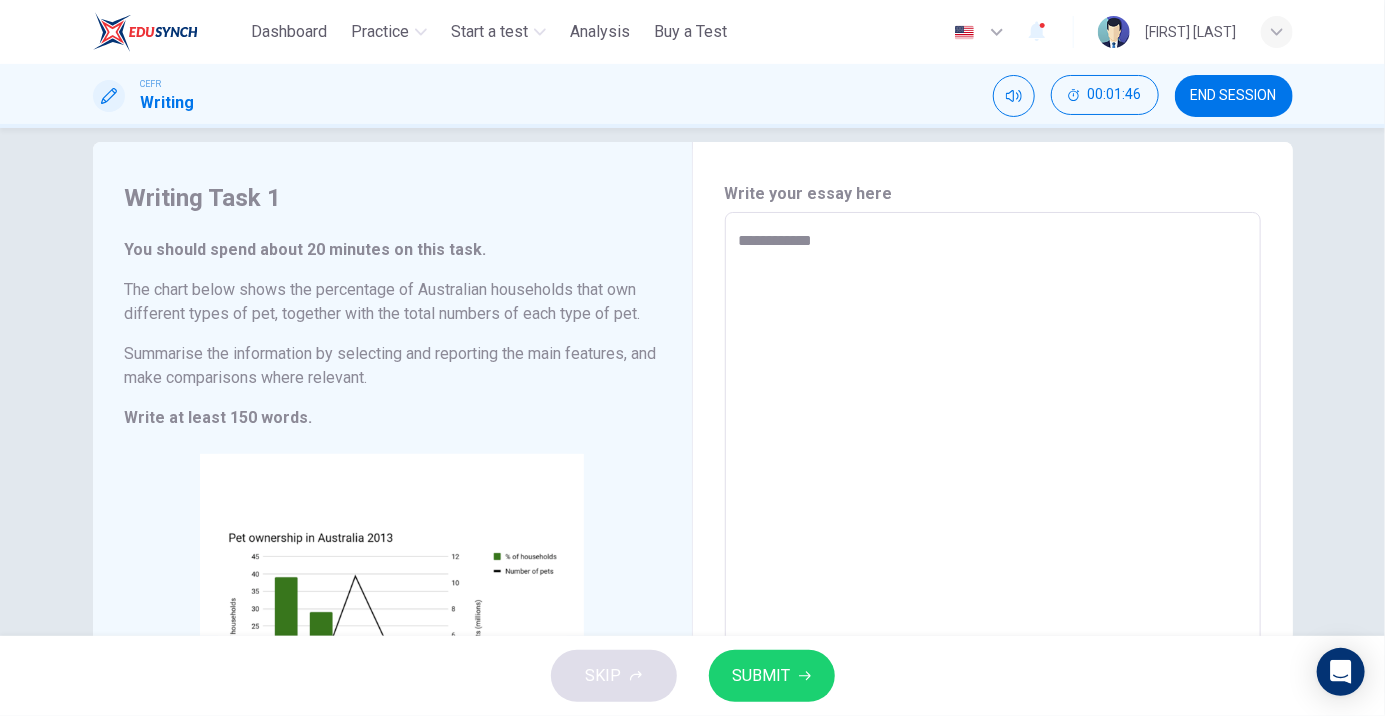 type on "**********" 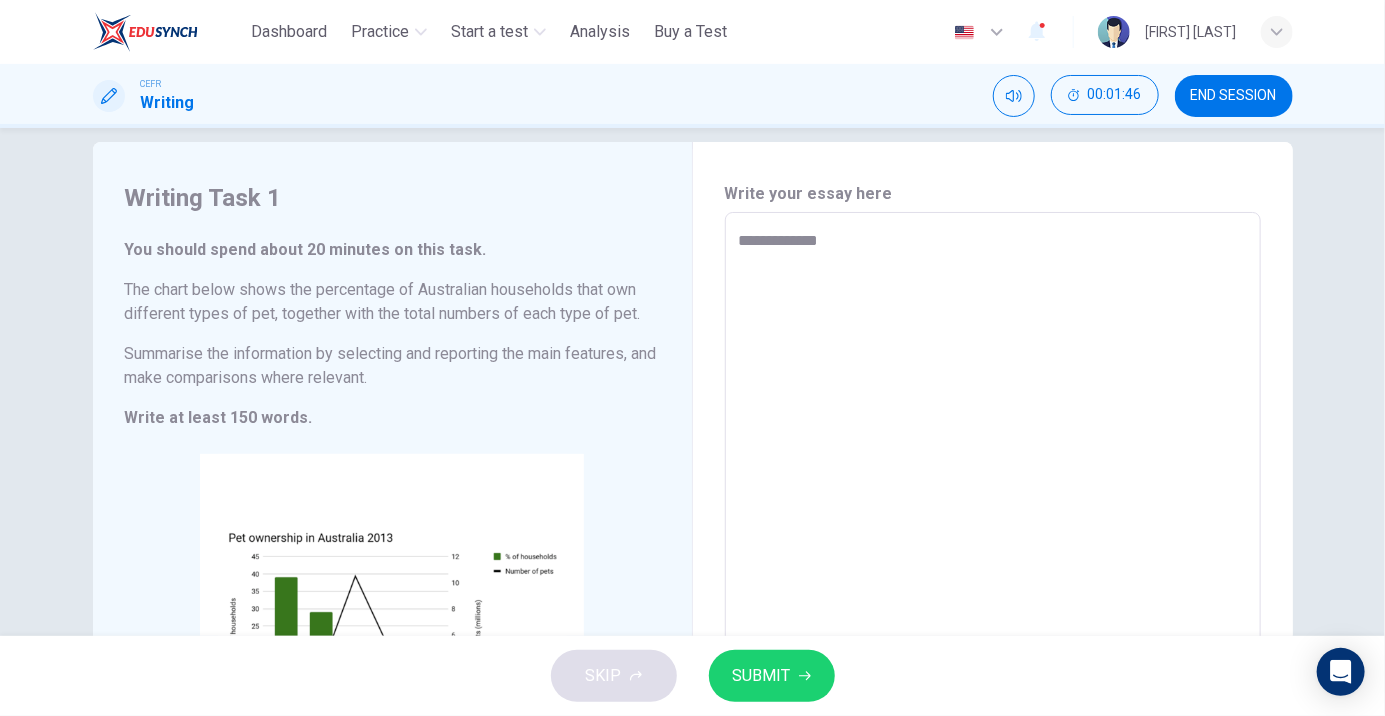 type on "*" 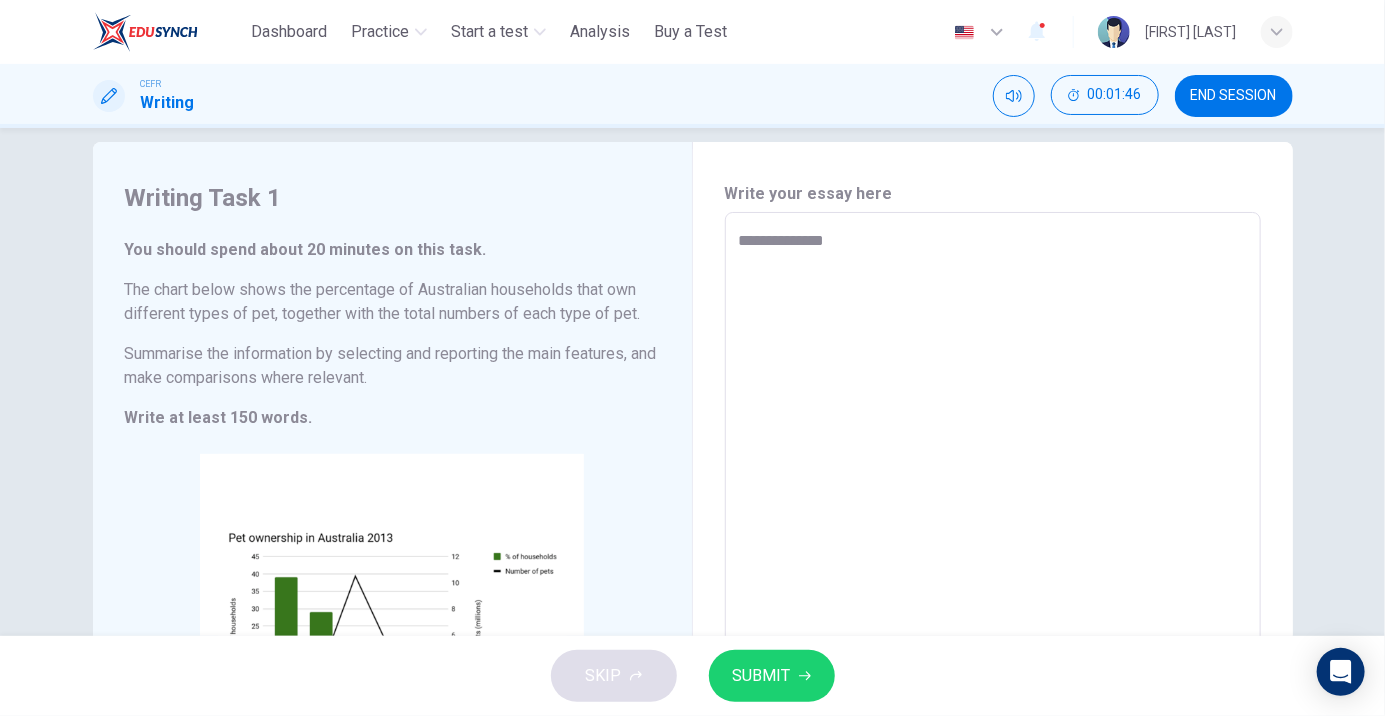 type on "*" 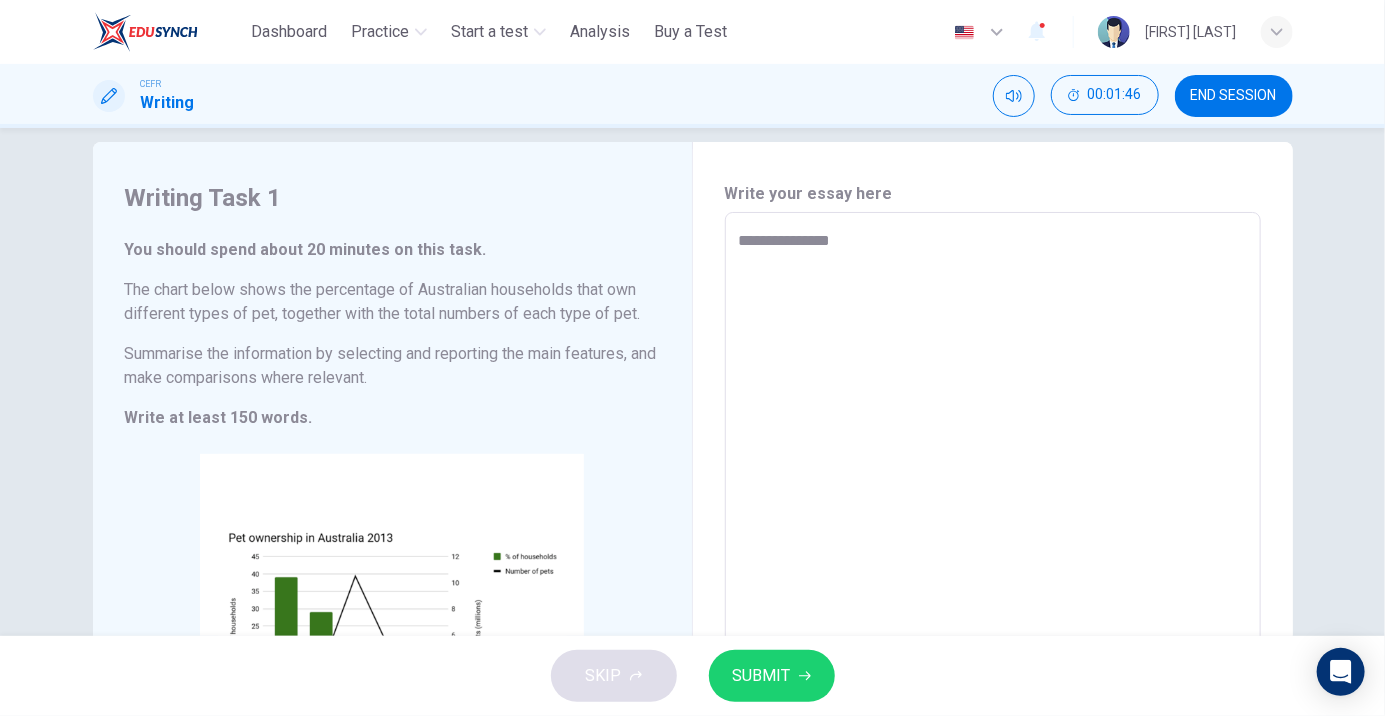 type on "*" 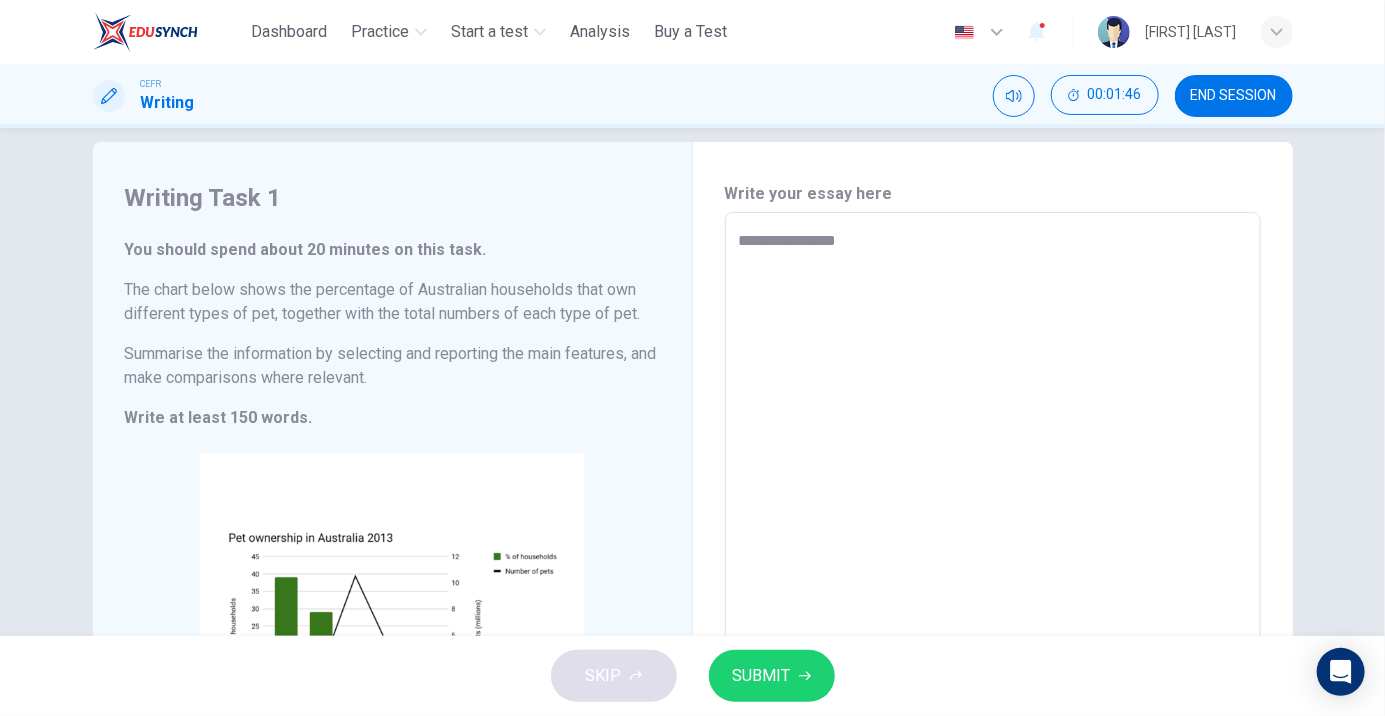 type on "*" 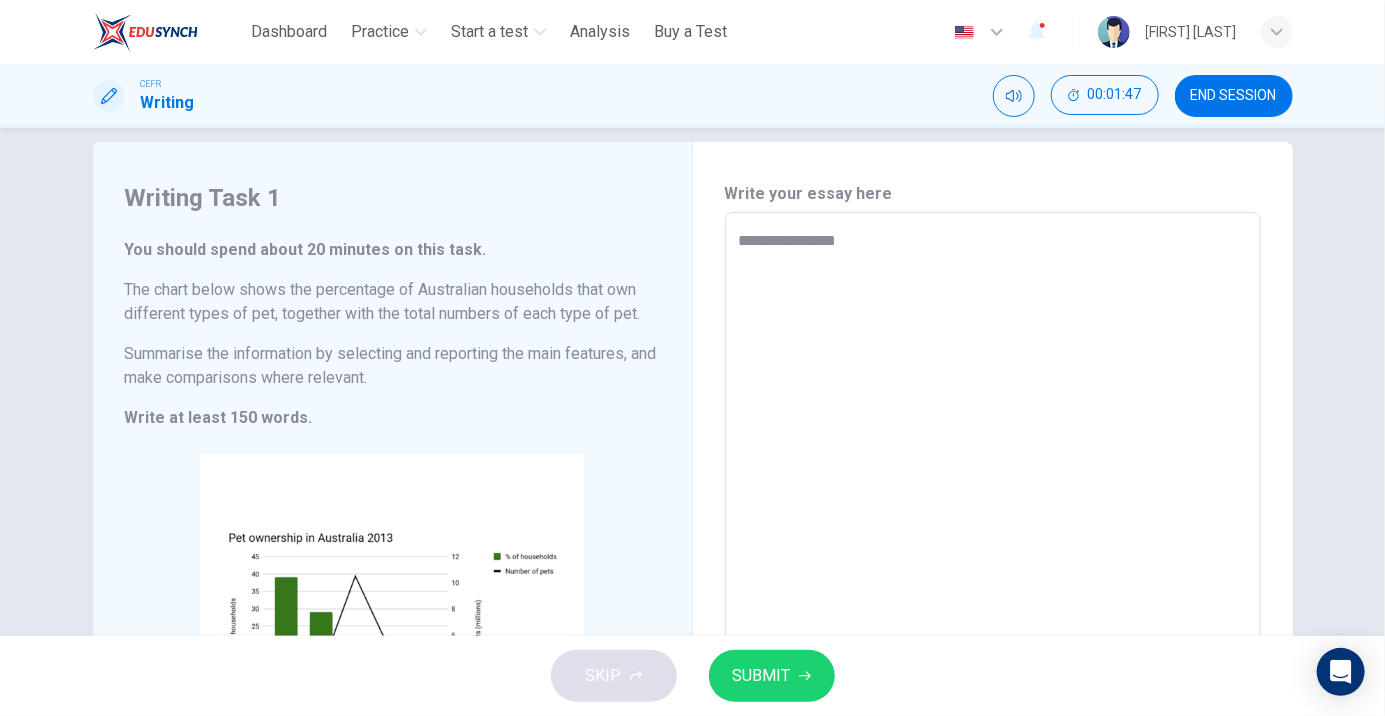 type on "**********" 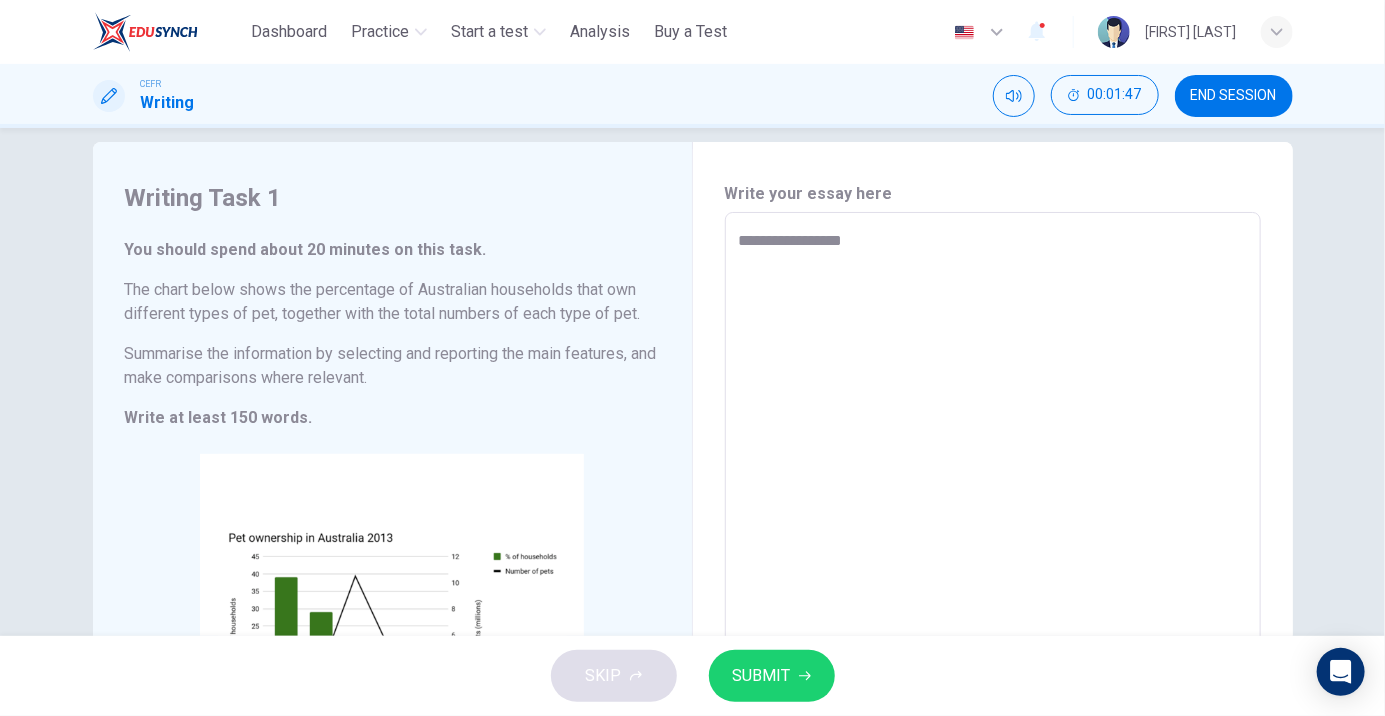 type on "*" 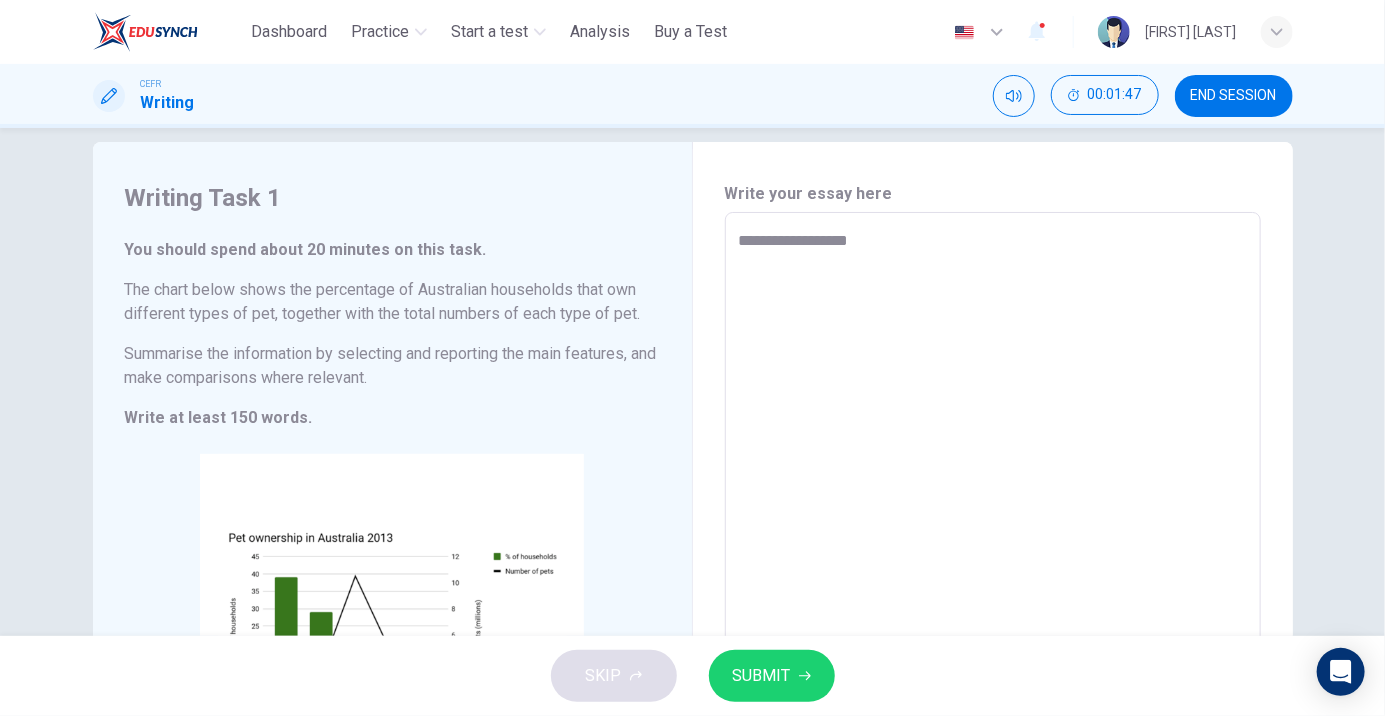 type on "*" 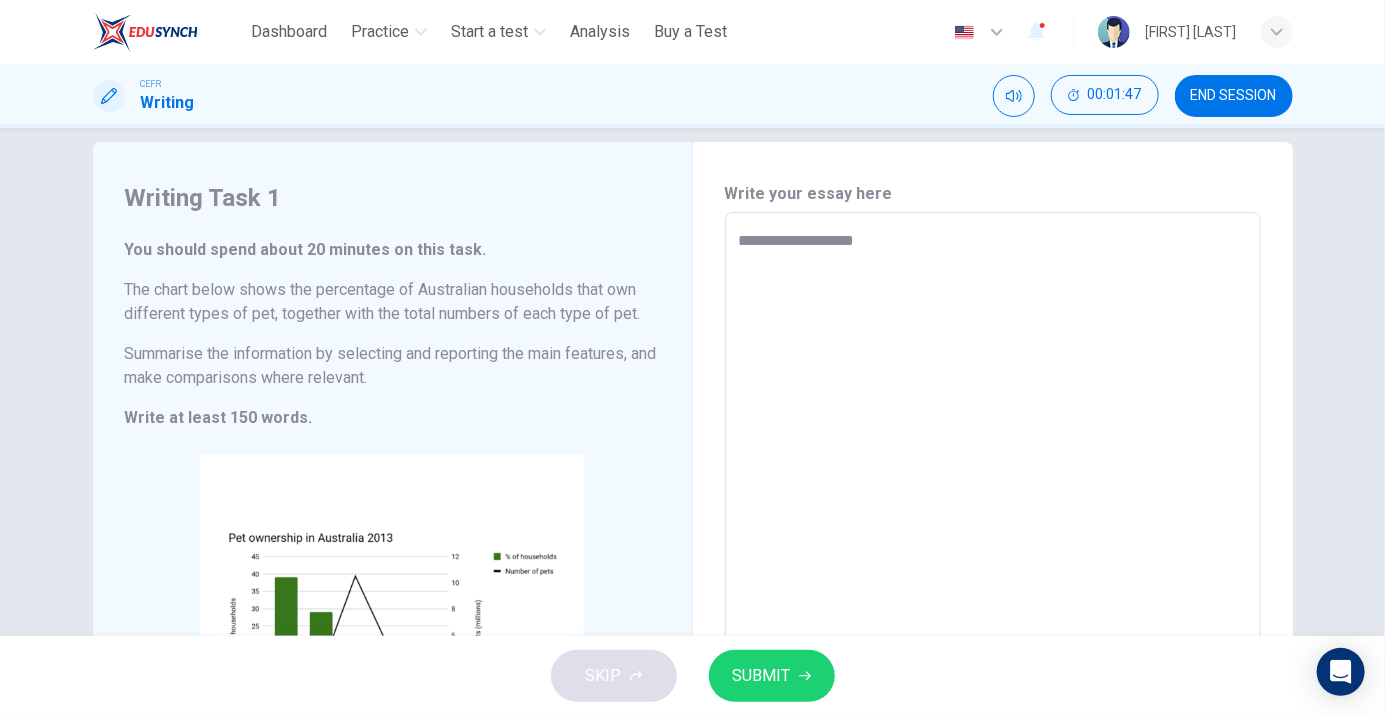 type on "*" 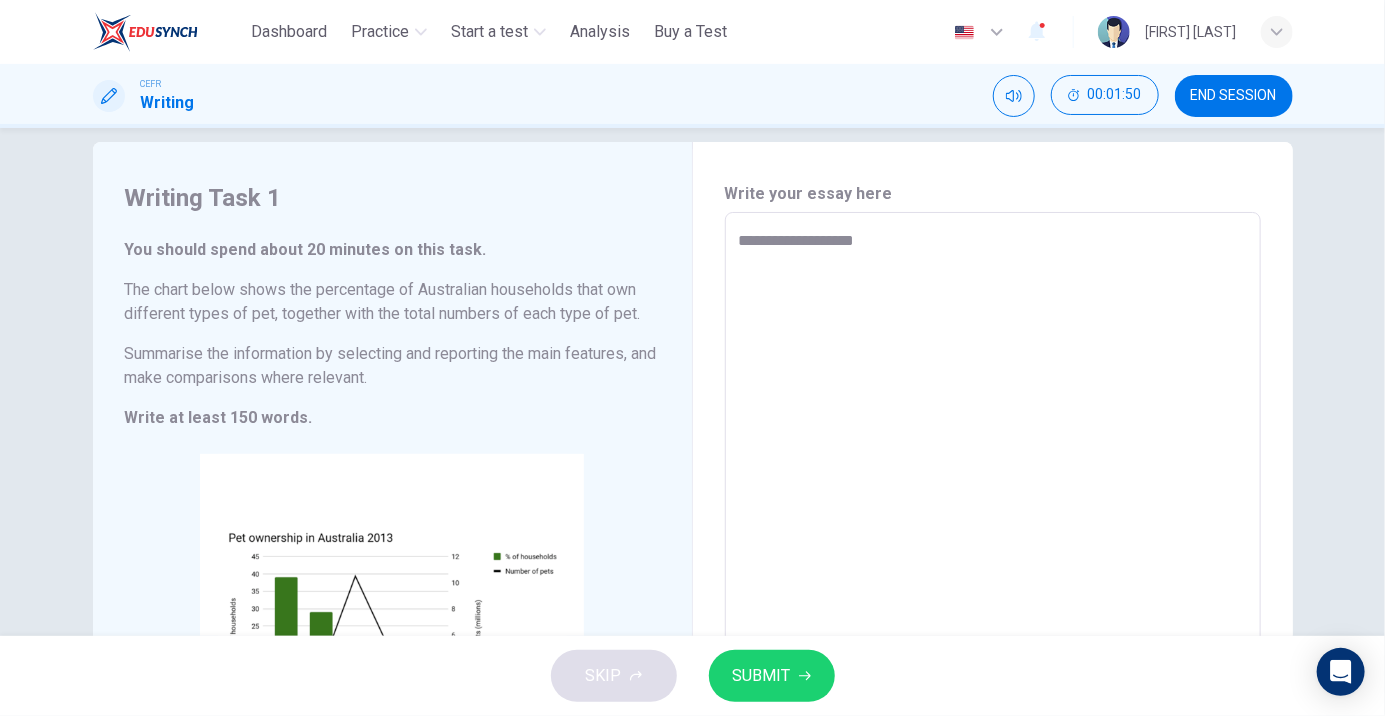 type on "**********" 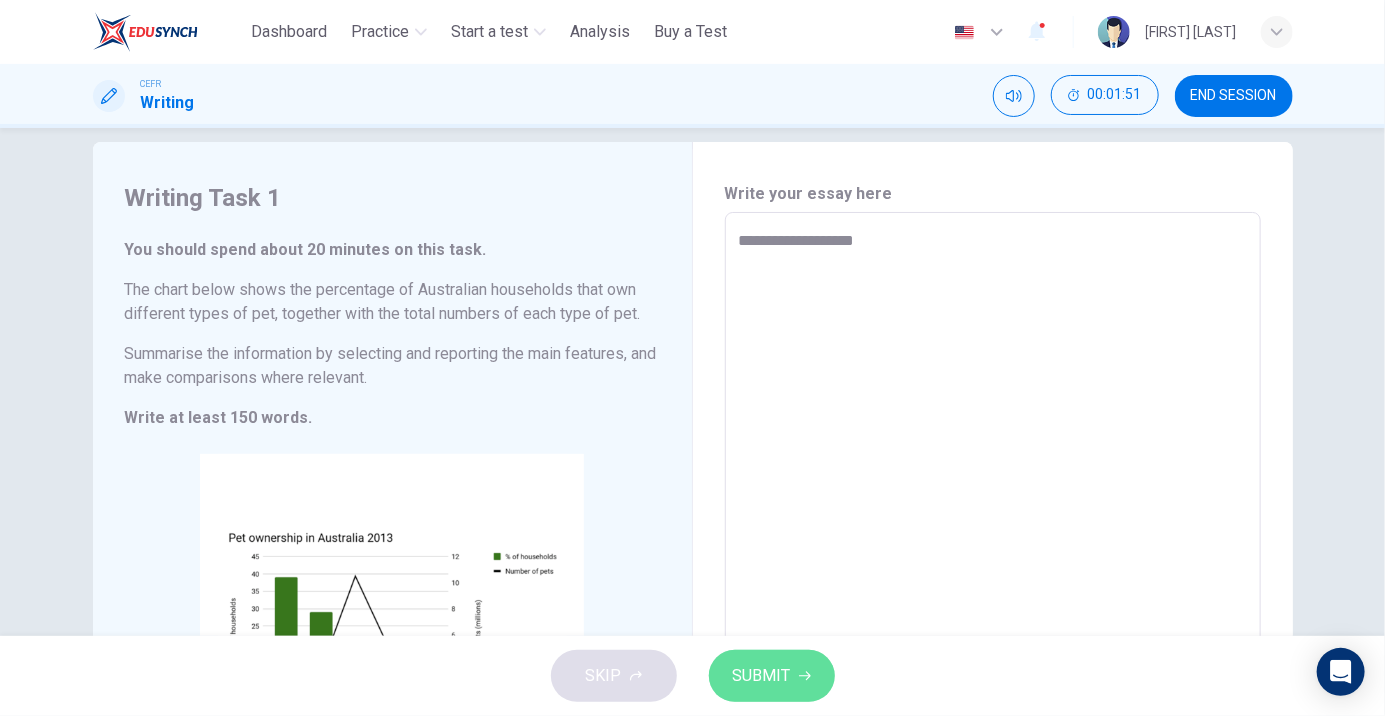click on "SUBMIT" at bounding box center [762, 676] 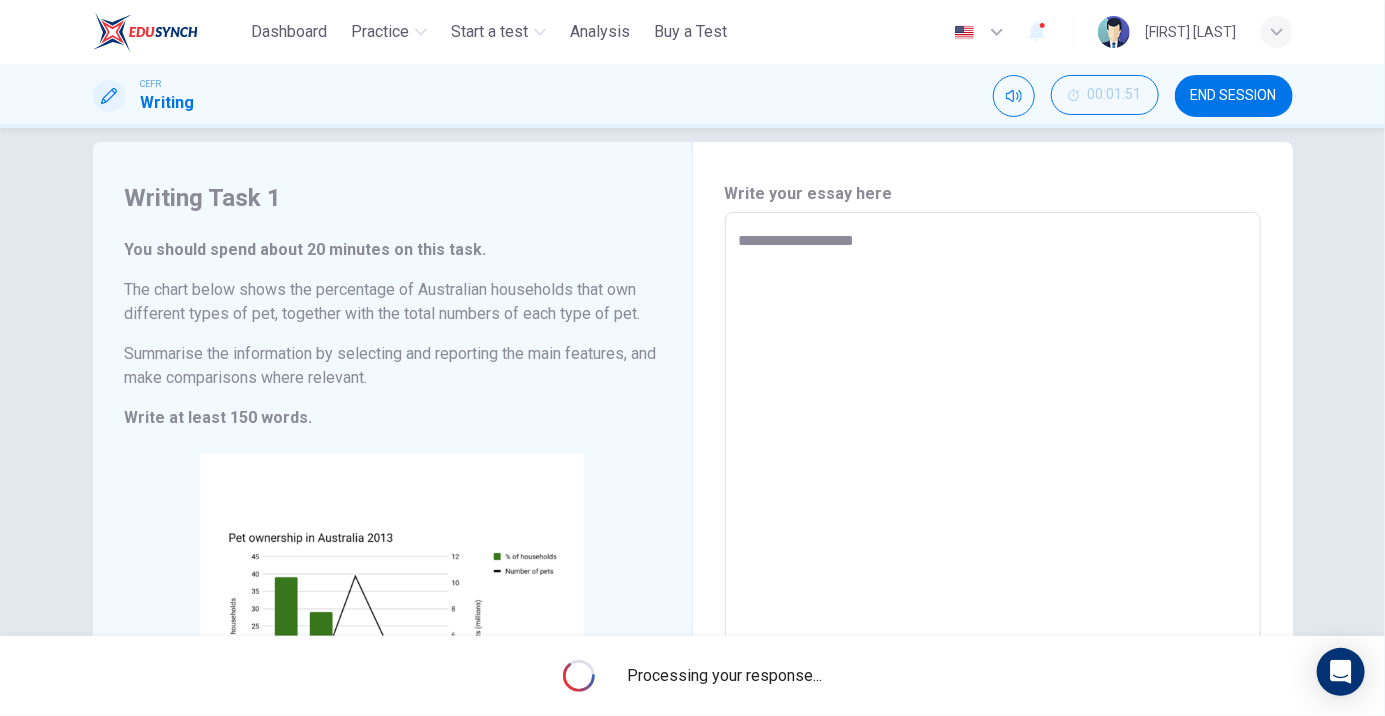 click on "Processing your response..." at bounding box center [724, 676] 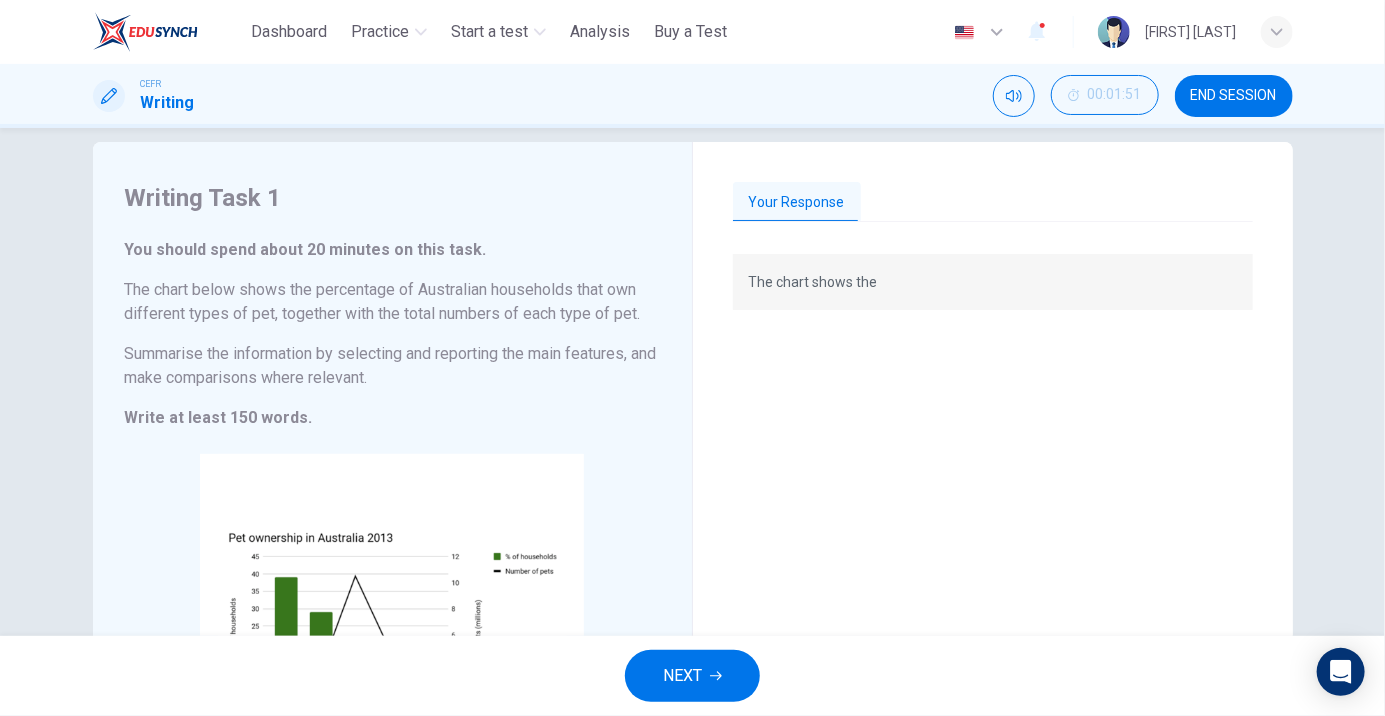 click on "NEXT" at bounding box center (682, 676) 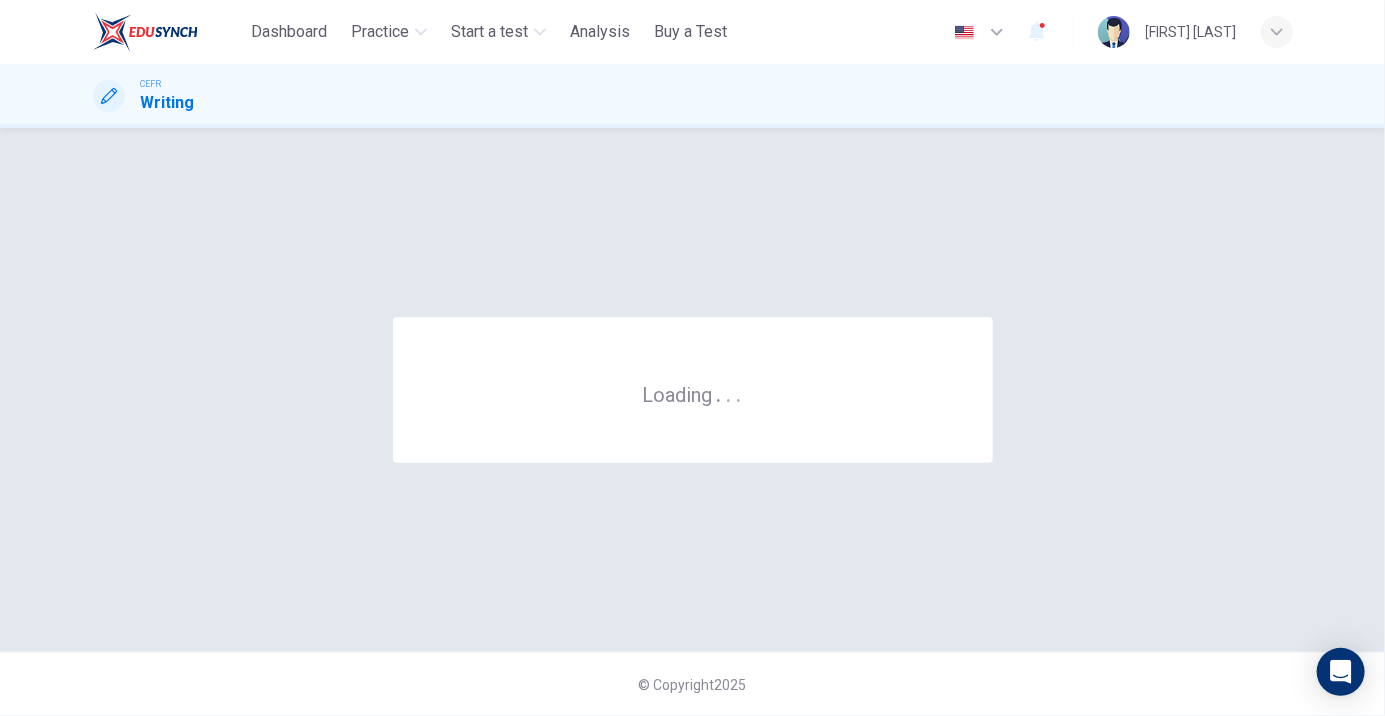 scroll, scrollTop: 0, scrollLeft: 0, axis: both 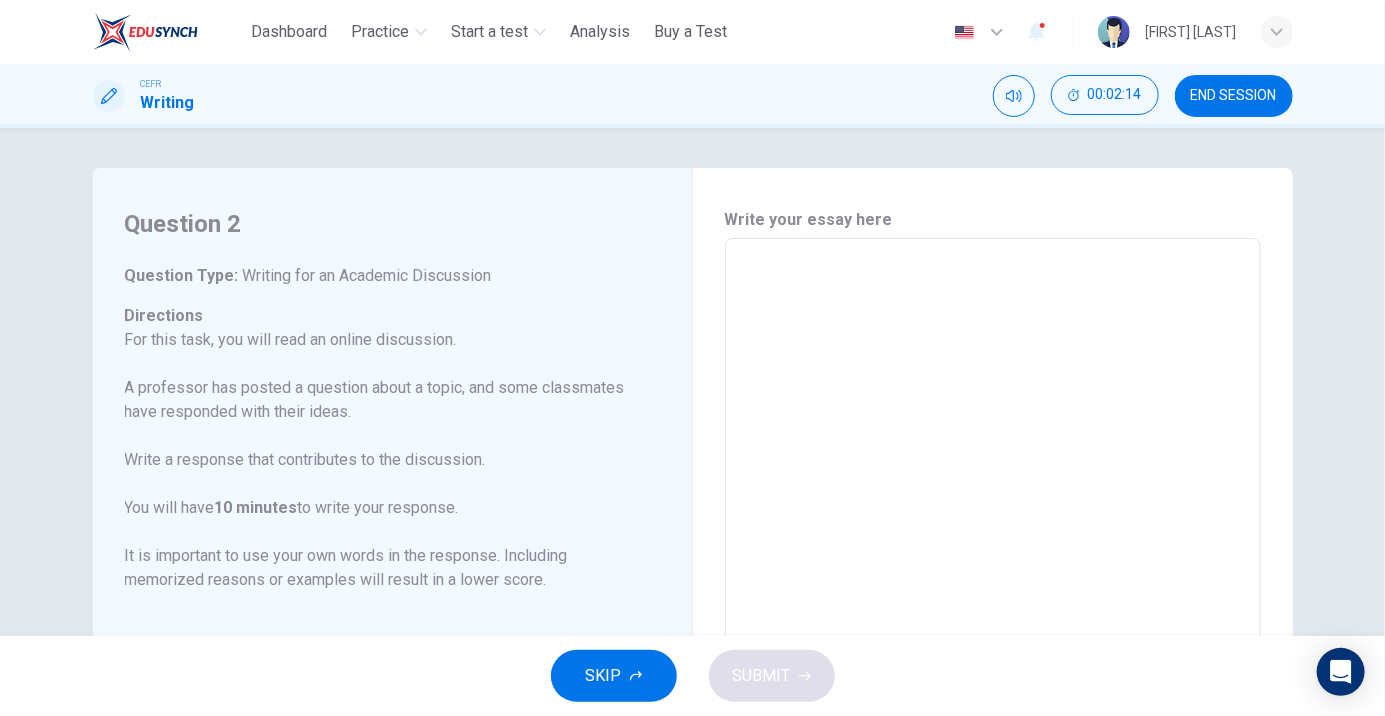 click on "END SESSION" at bounding box center (1234, 96) 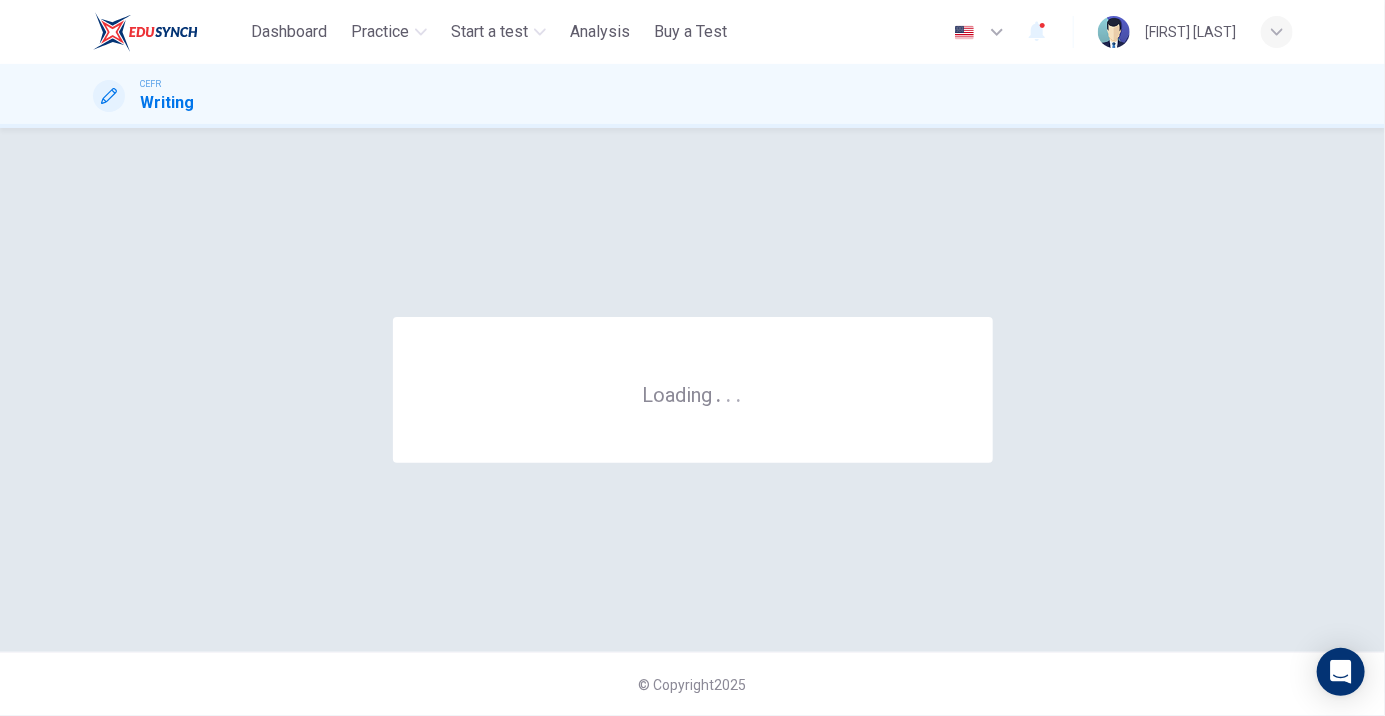 click on "CEFR Writing" at bounding box center [693, 96] 